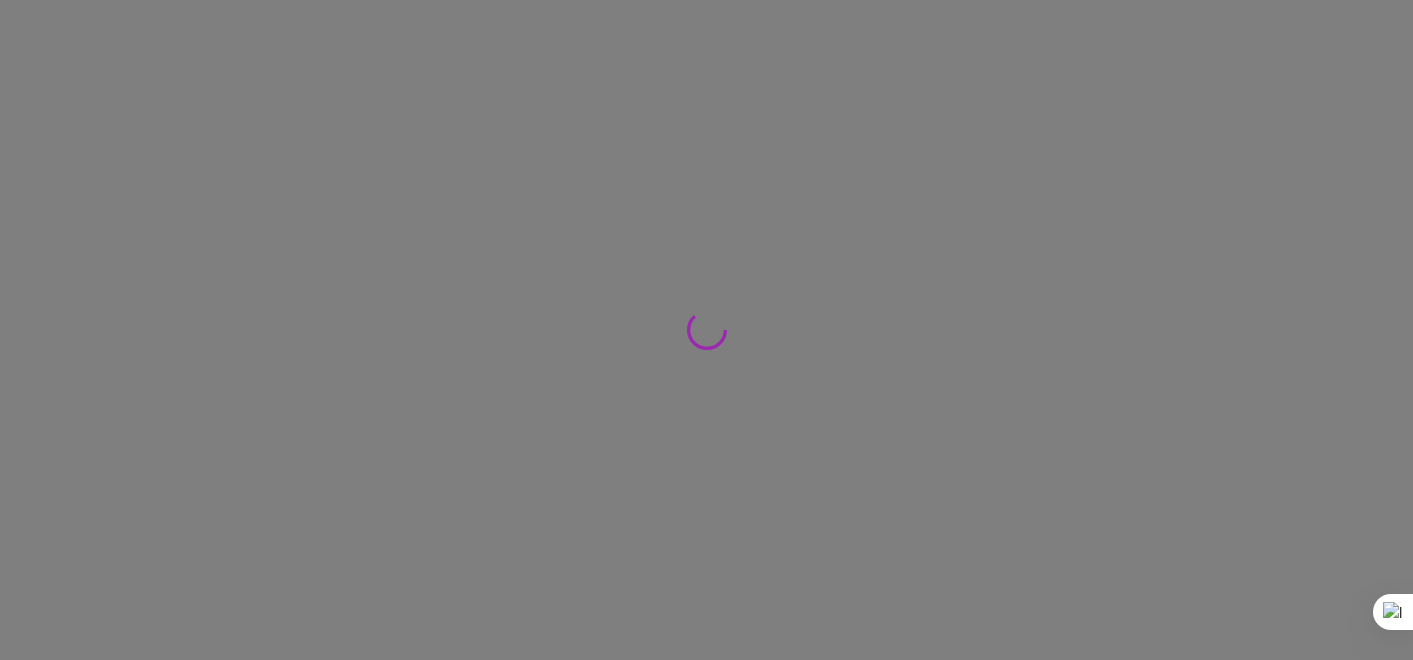 scroll, scrollTop: 0, scrollLeft: 0, axis: both 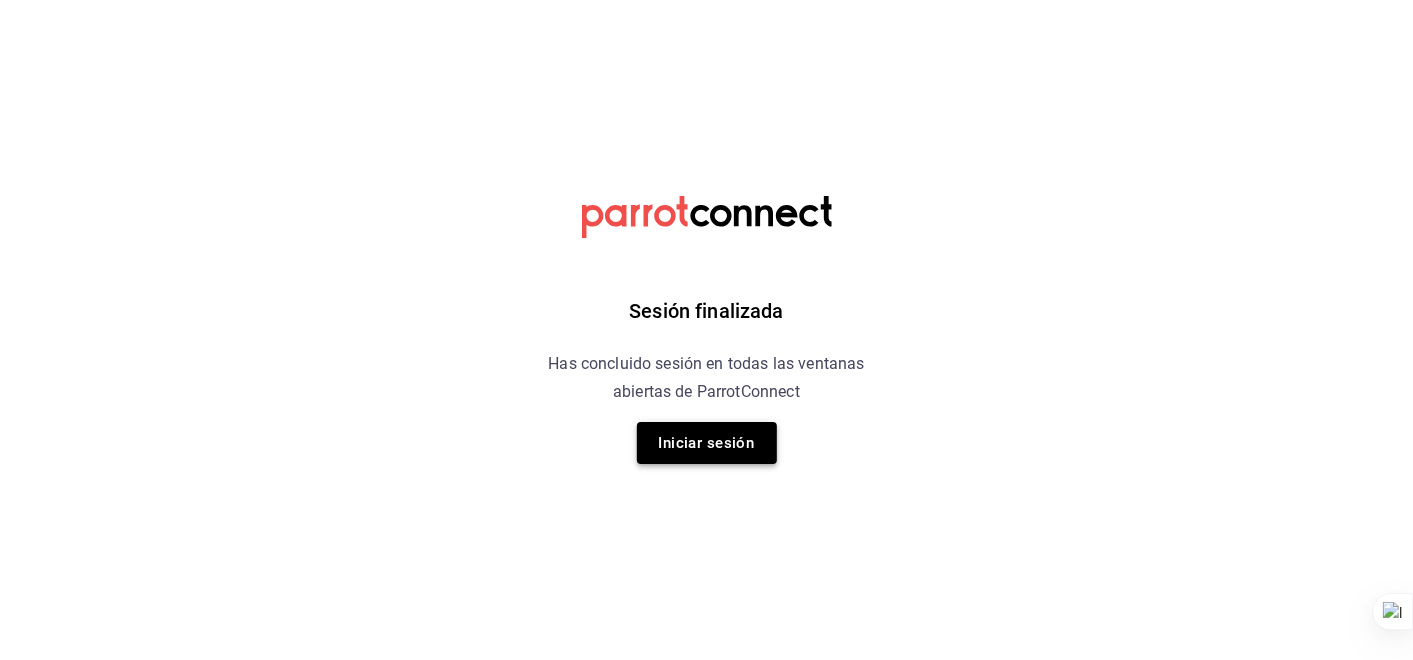 click on "Iniciar sesión" at bounding box center (707, 443) 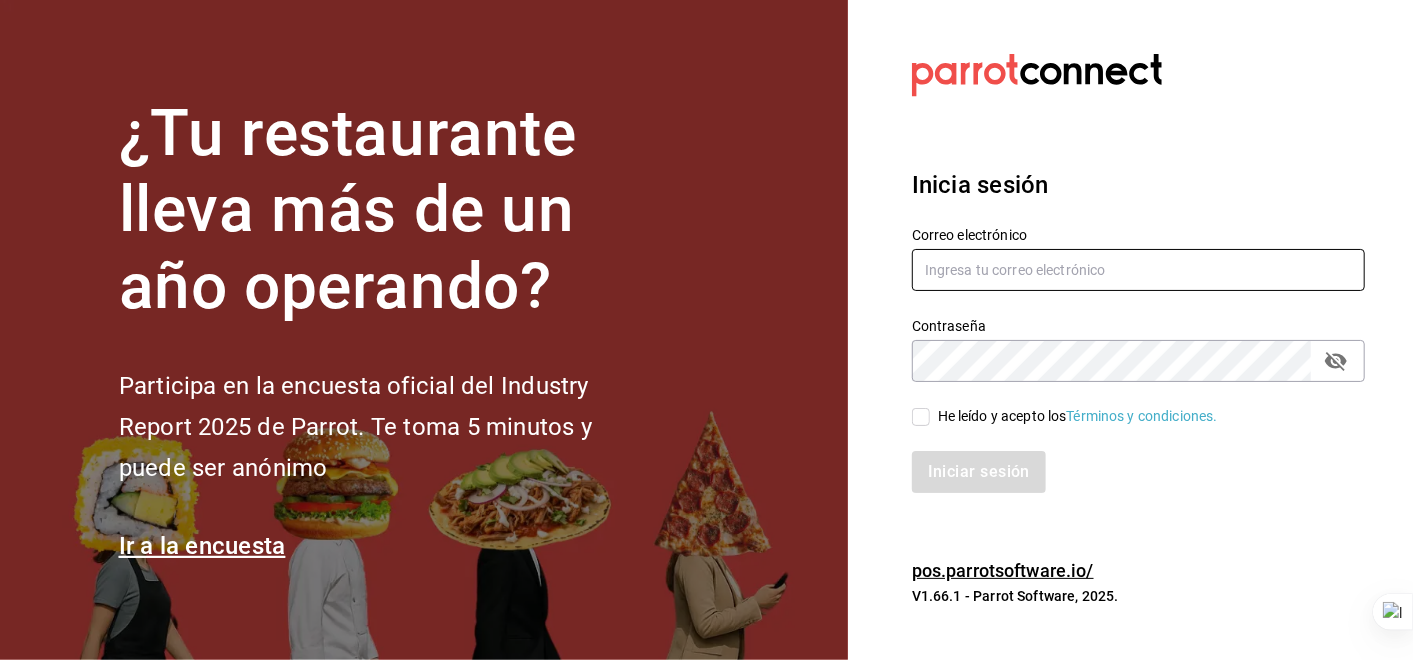type on "manuel.barreiro@grupocosteno.com" 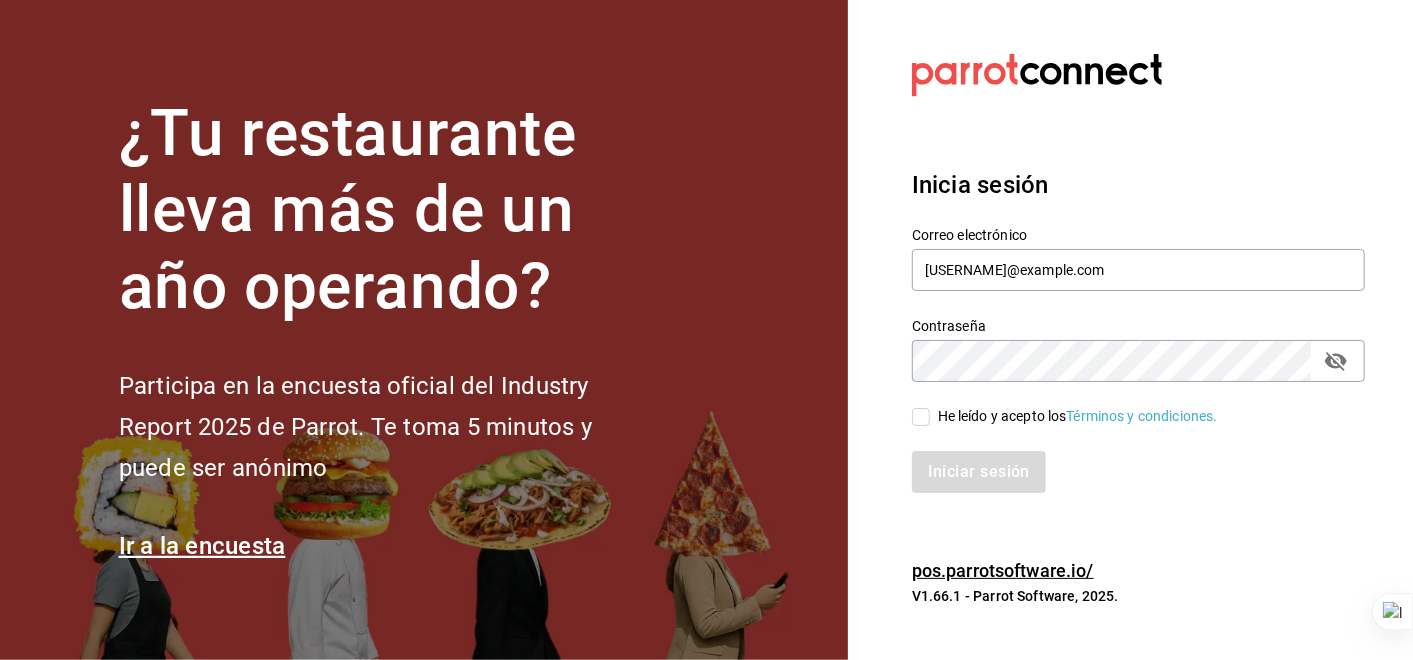 click on "He leído y acepto los  Términos y condiciones." at bounding box center [921, 417] 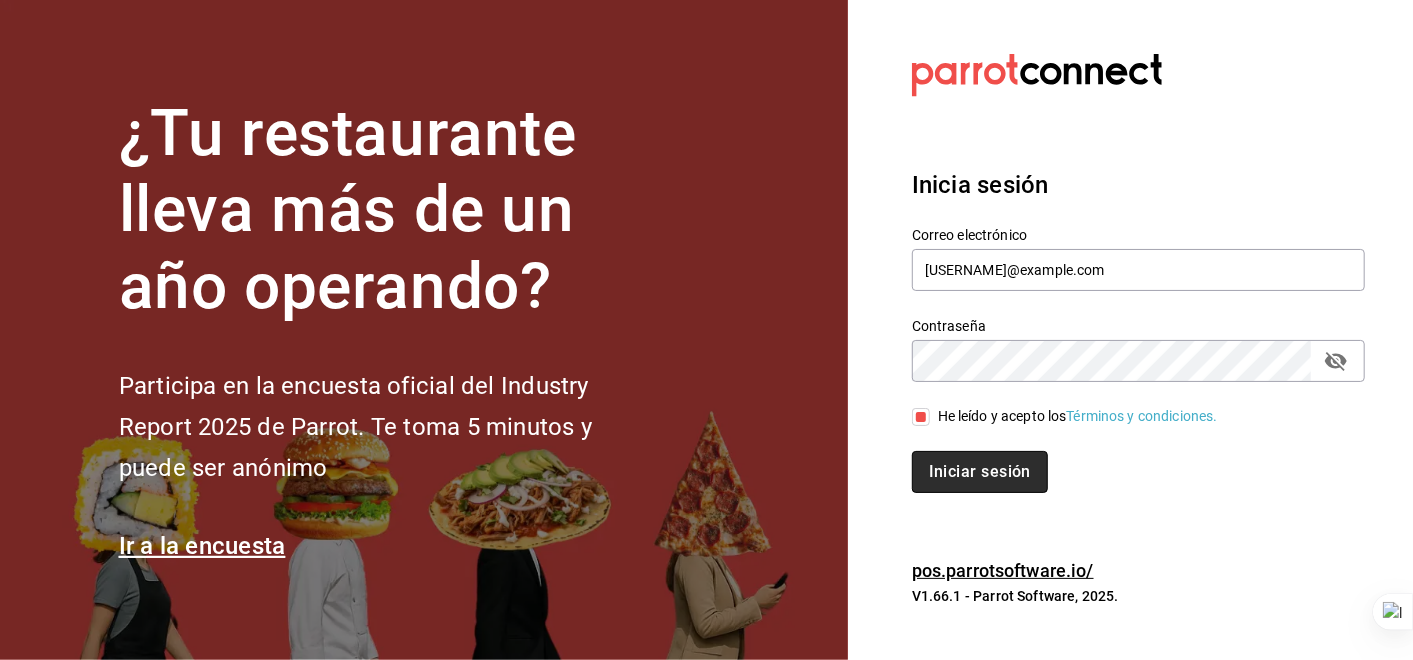 click on "Iniciar sesión" at bounding box center (980, 472) 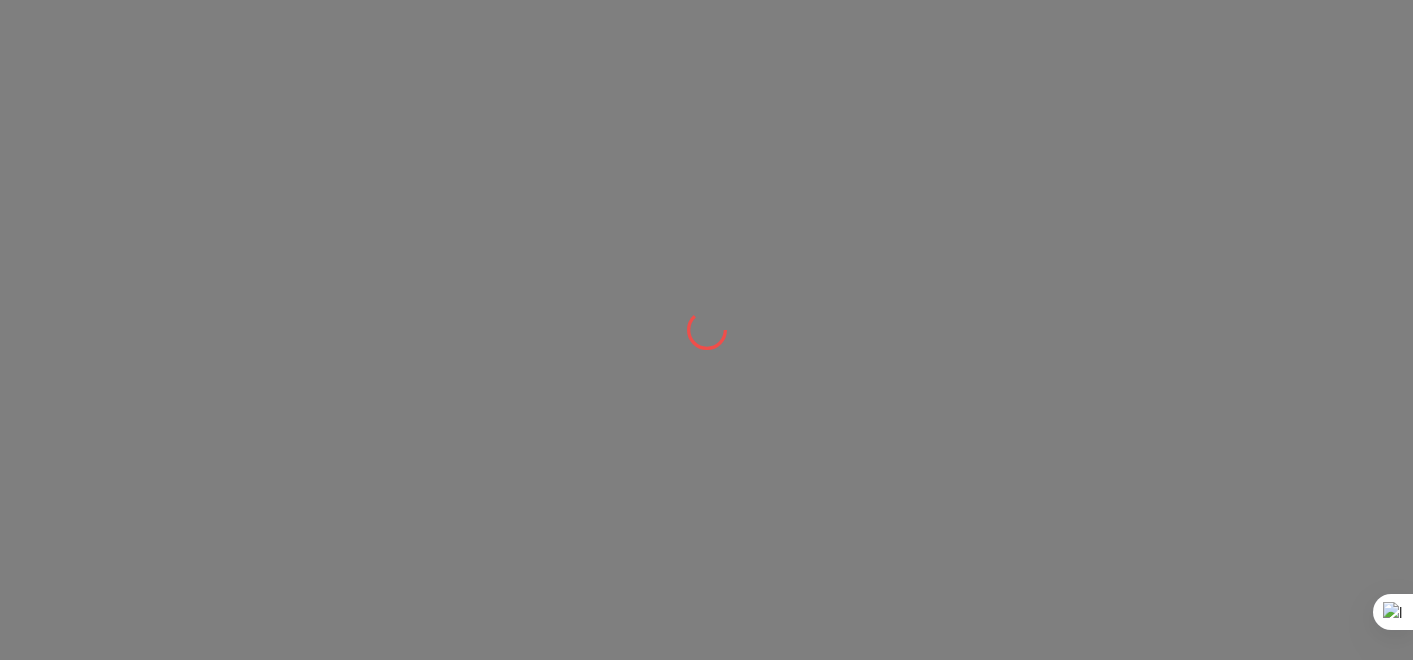 scroll, scrollTop: 0, scrollLeft: 0, axis: both 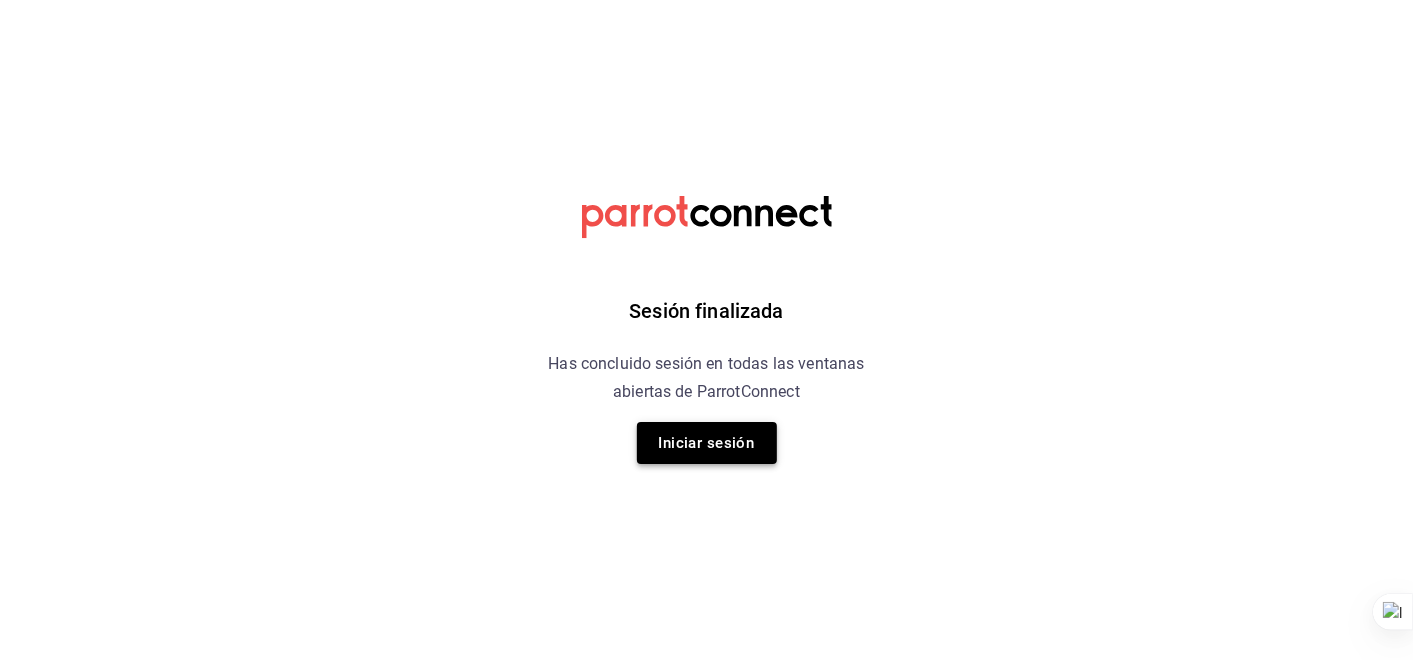 click on "Iniciar sesión" at bounding box center (707, 443) 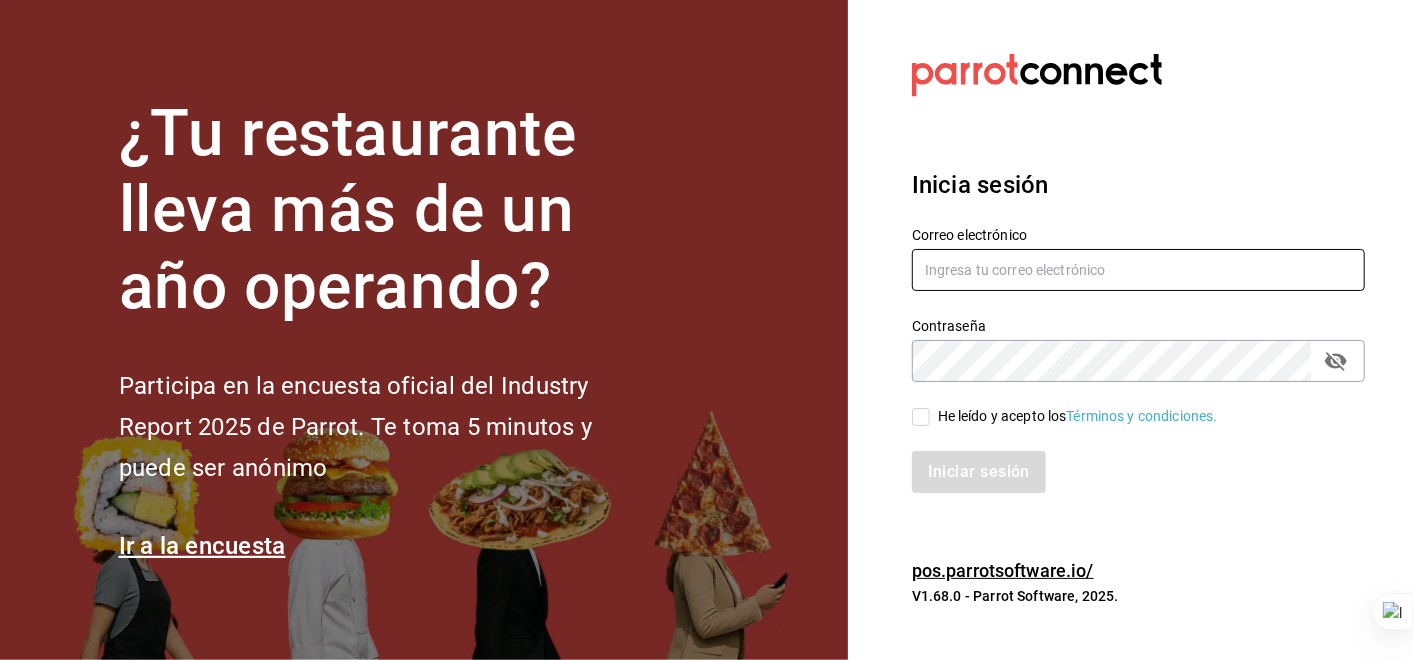 type on "manuel.barreiro@grupocosteno.com" 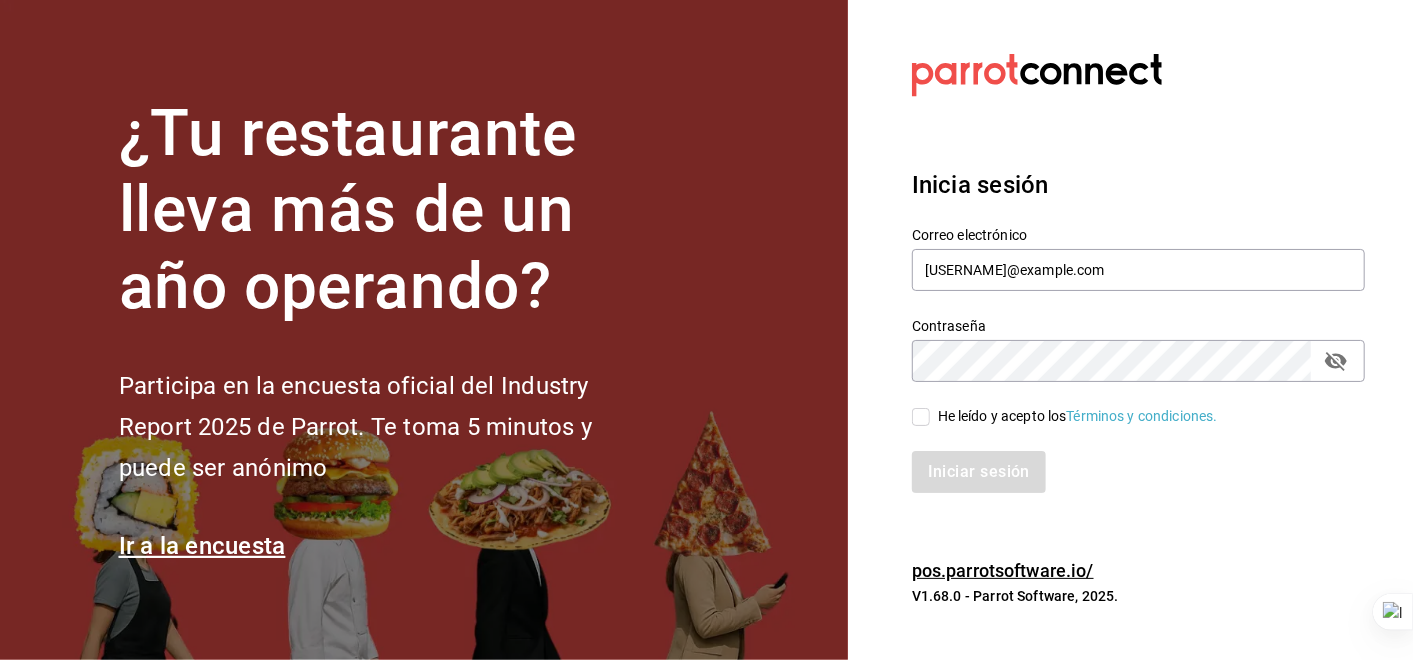 click on "He leído y acepto los  Términos y condiciones." at bounding box center [921, 417] 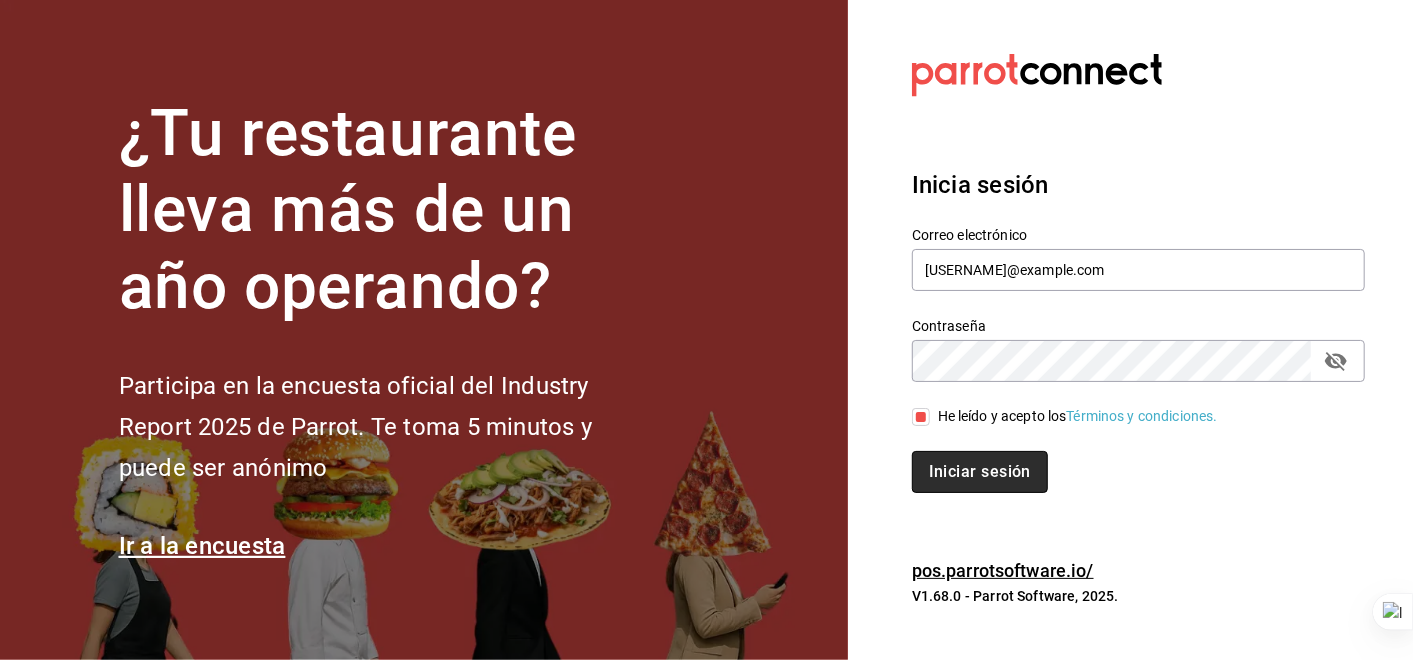 click on "Iniciar sesión" at bounding box center [980, 472] 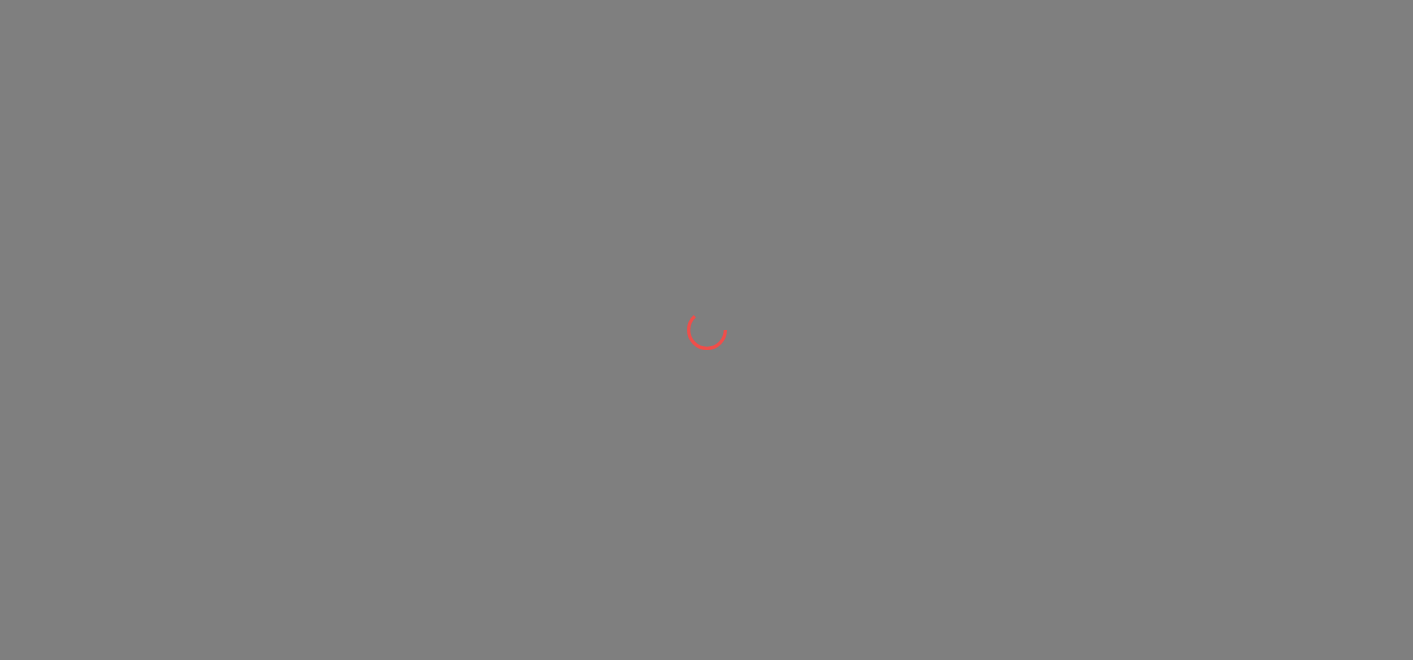 scroll, scrollTop: 0, scrollLeft: 0, axis: both 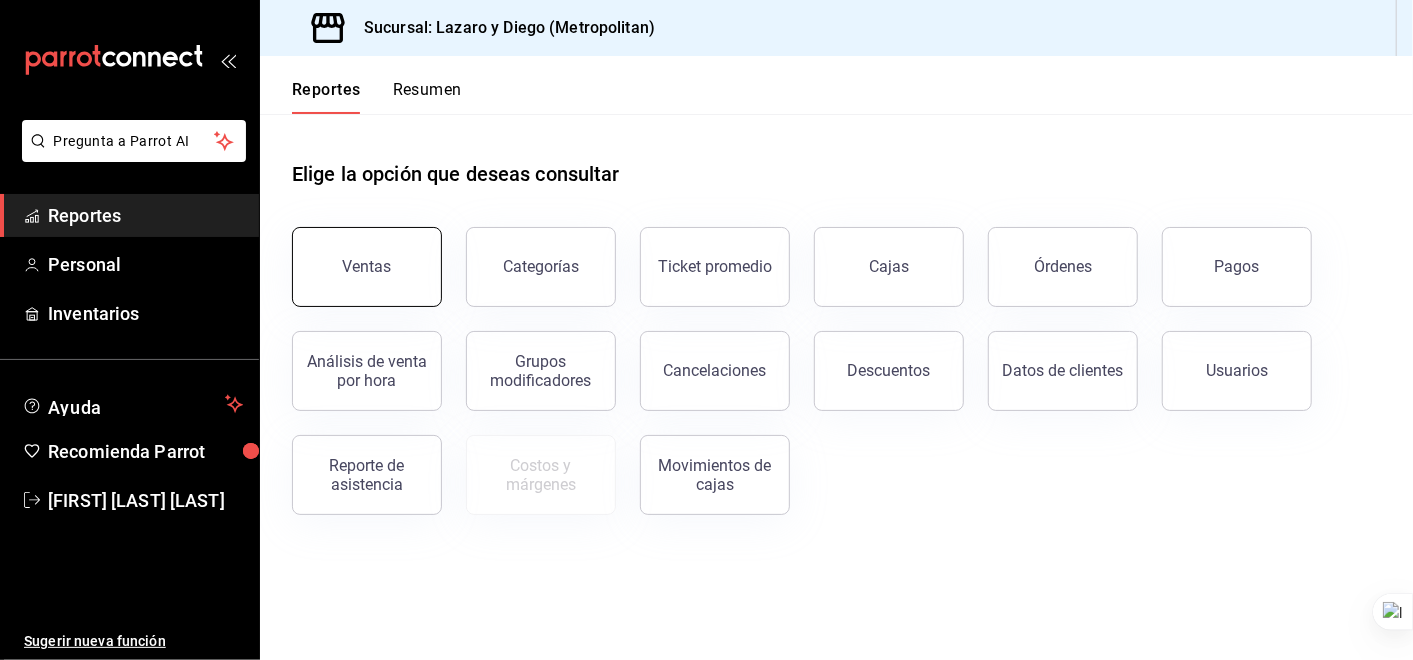 click on "Ventas" at bounding box center [367, 267] 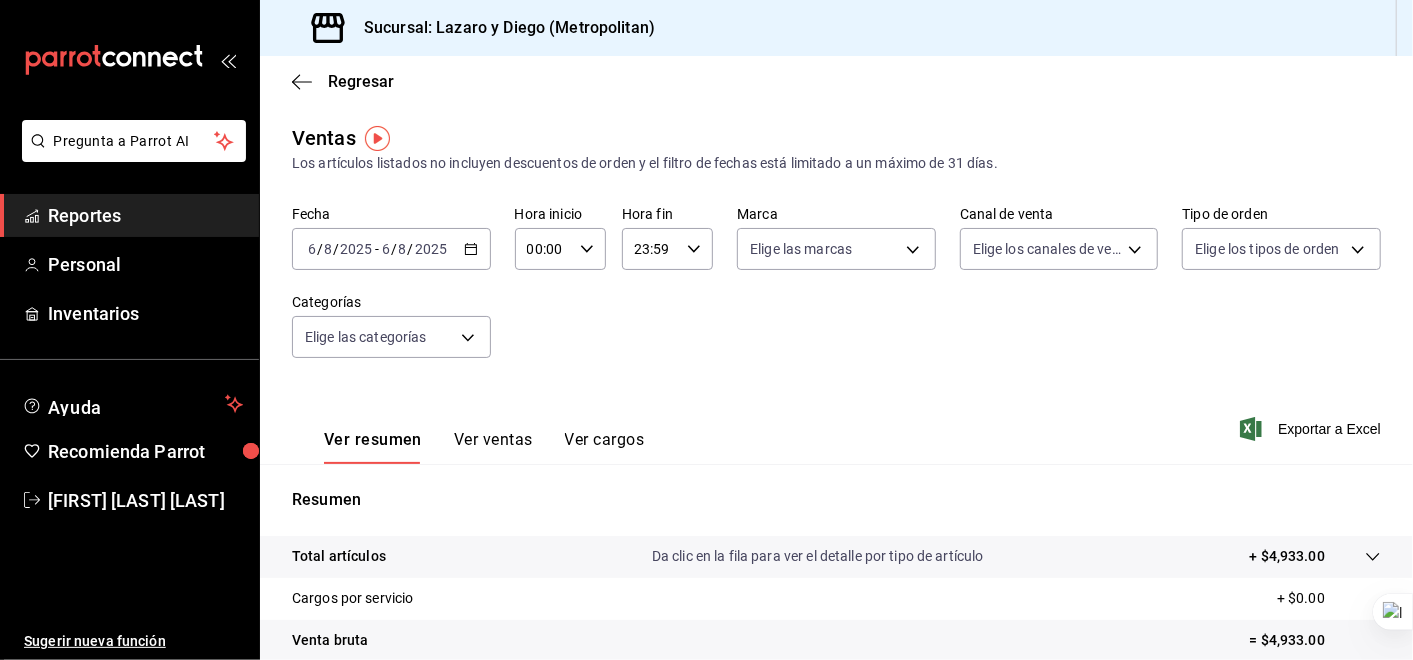 click 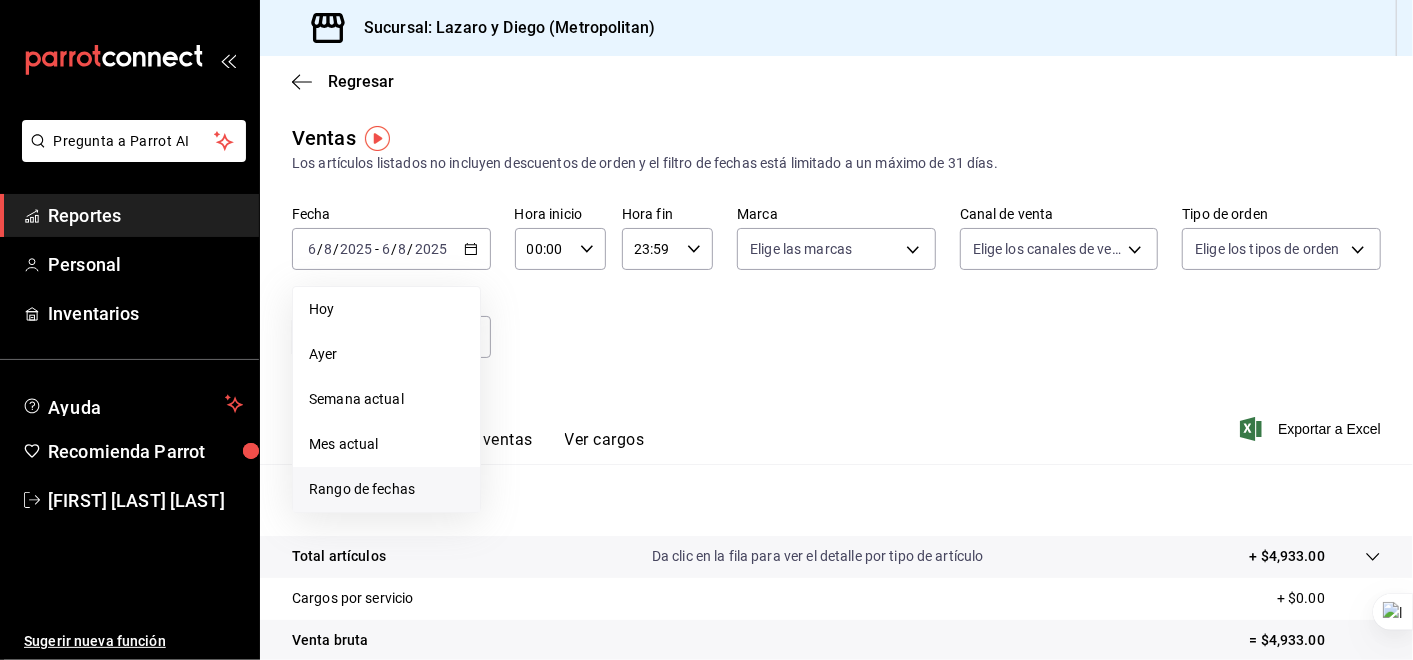 click on "Rango de fechas" at bounding box center [386, 489] 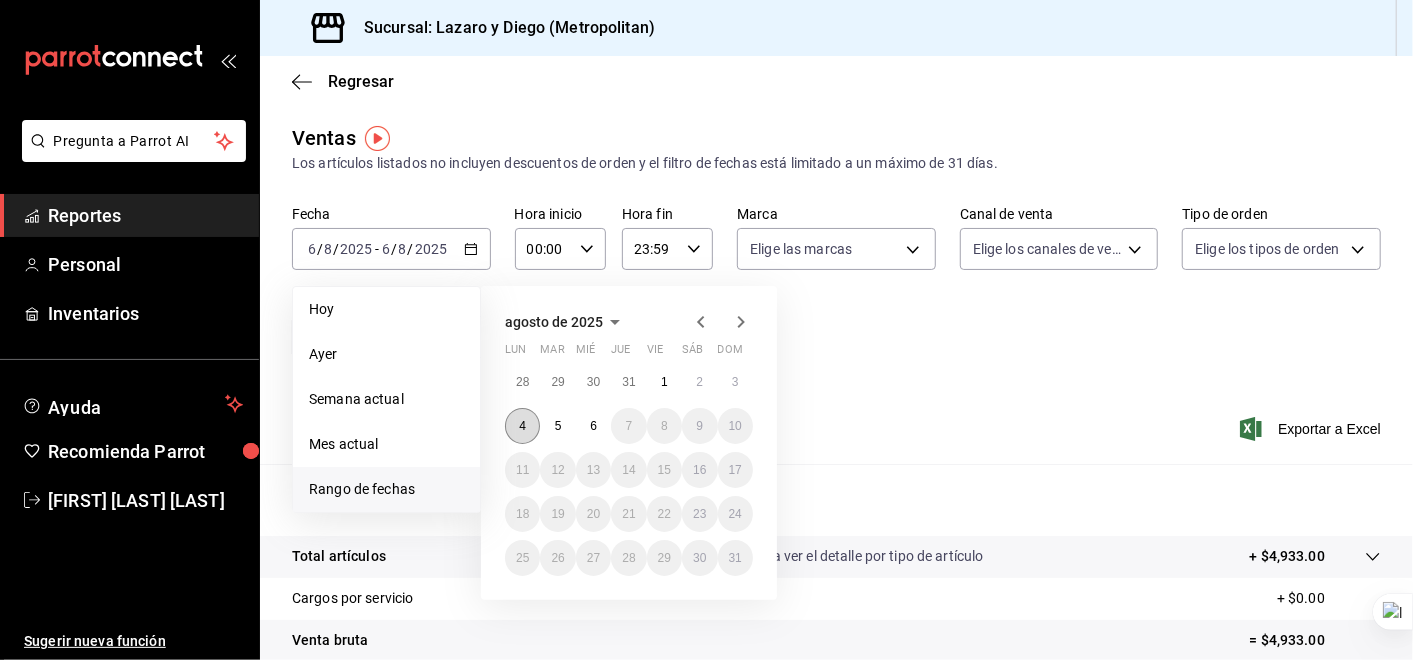 click on "4" at bounding box center [522, 426] 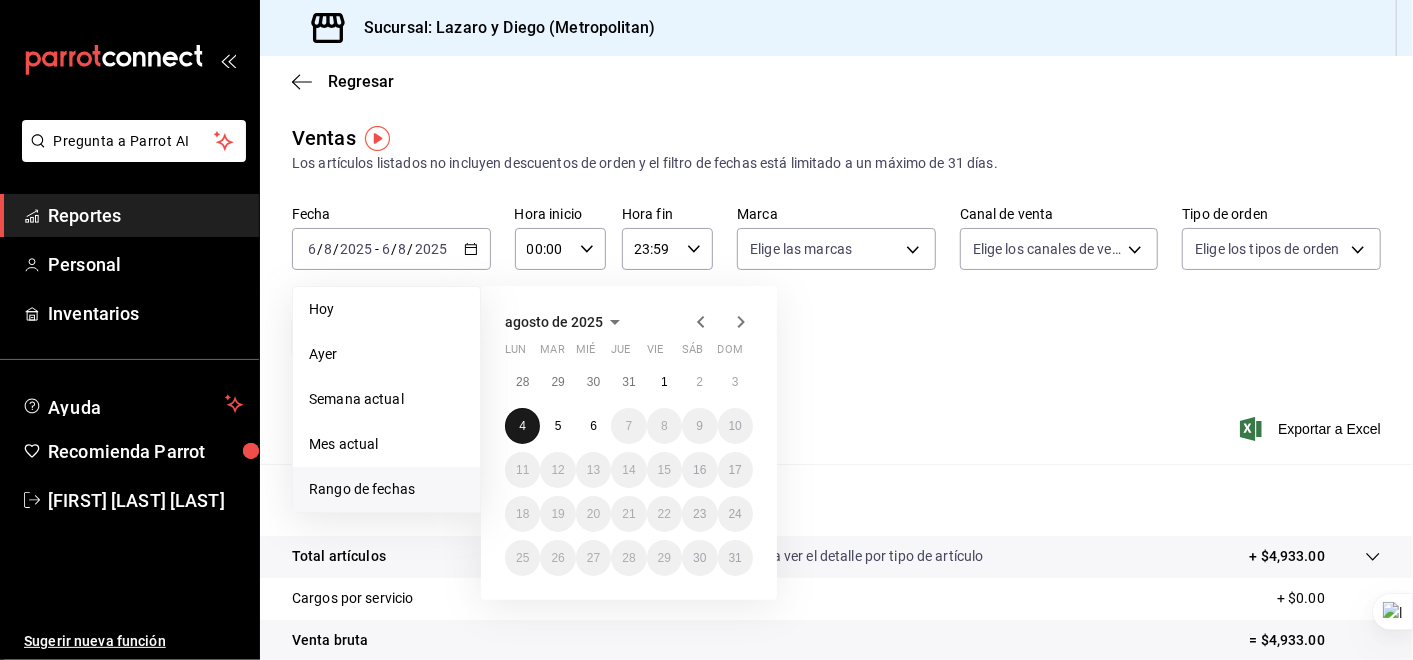 click on "4" at bounding box center [522, 426] 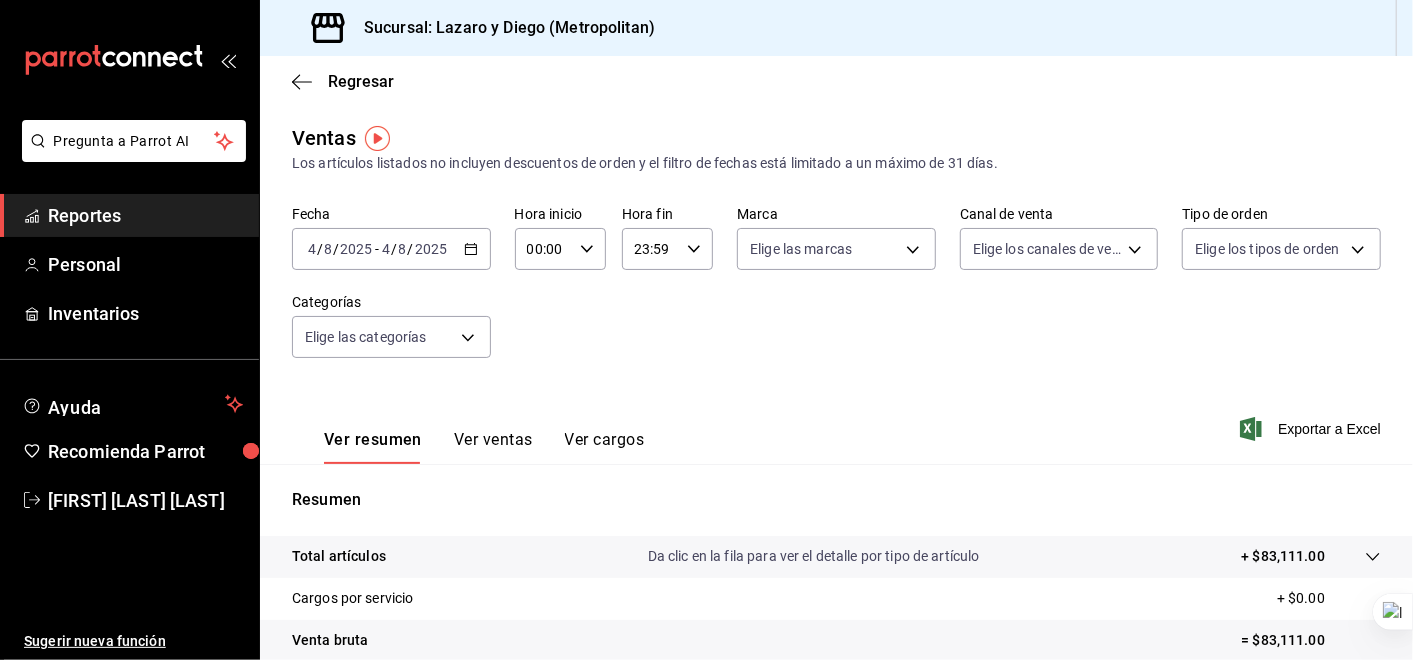 click on "Fecha 2025-08-04 4 / 8 / 2025 - 2025-08-04 4 / 8 / 2025 Hora inicio 00:00 Hora inicio Hora fin 23:59 Hora fin Marca Elige las marcas Canal de venta Elige los canales de venta Tipo de orden Elige los tipos de orden Categorías Elige las categorías" at bounding box center (836, 294) 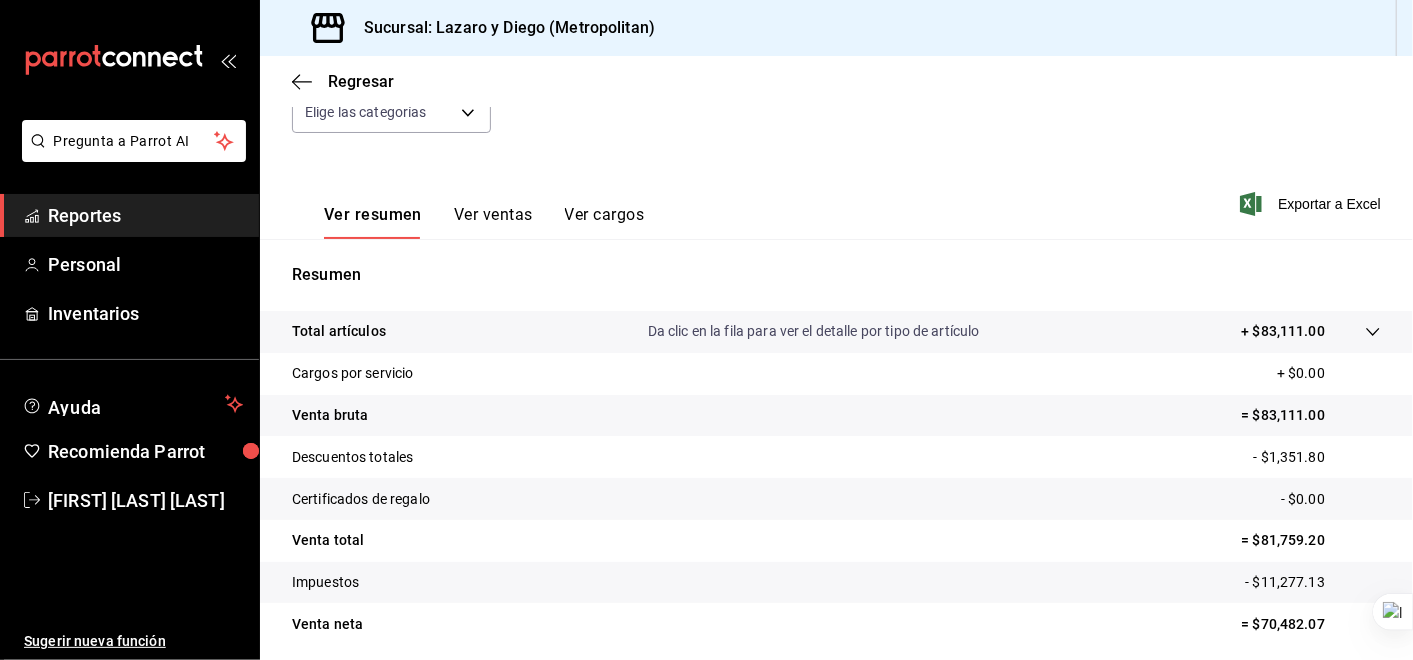 scroll, scrollTop: 226, scrollLeft: 0, axis: vertical 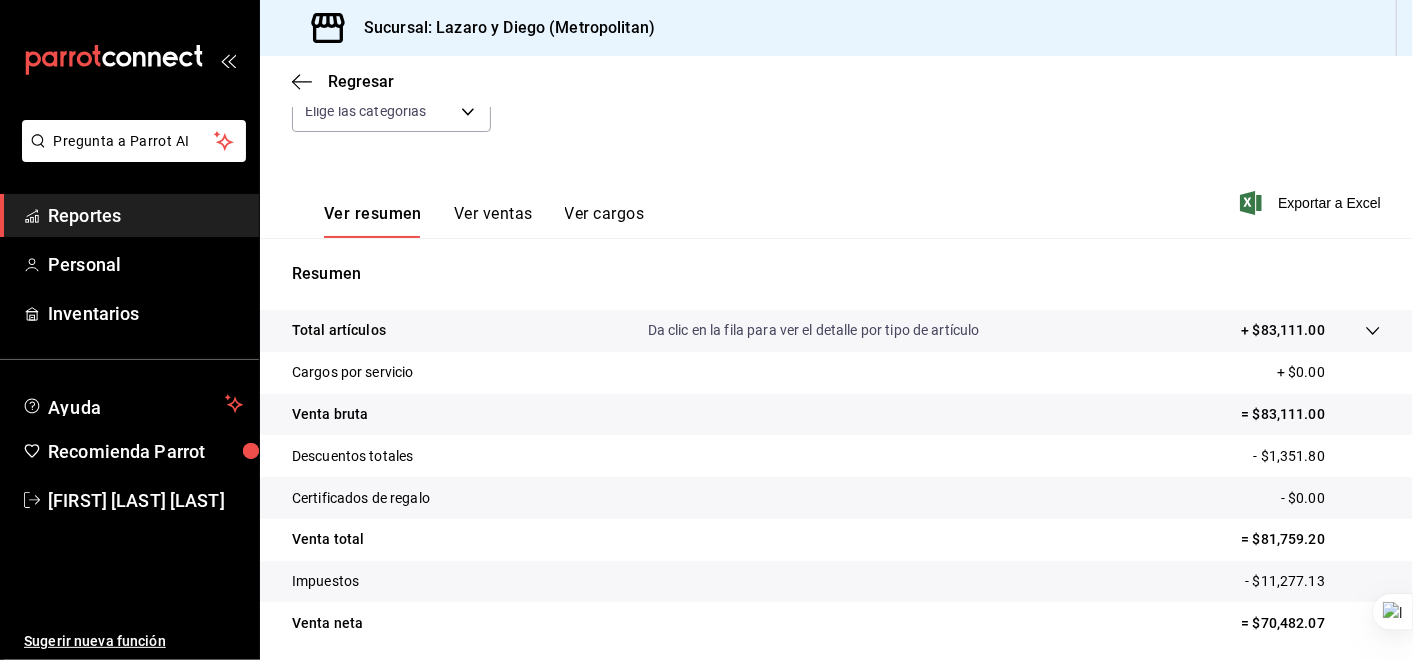 click 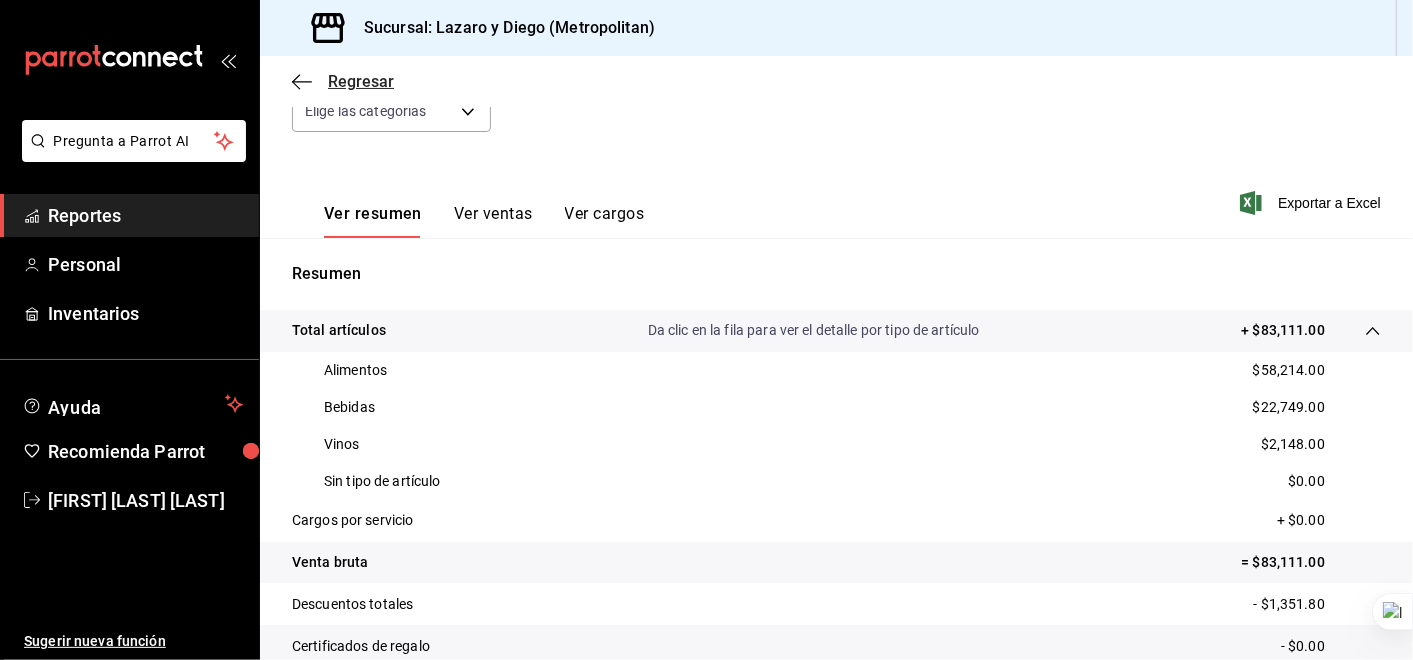click 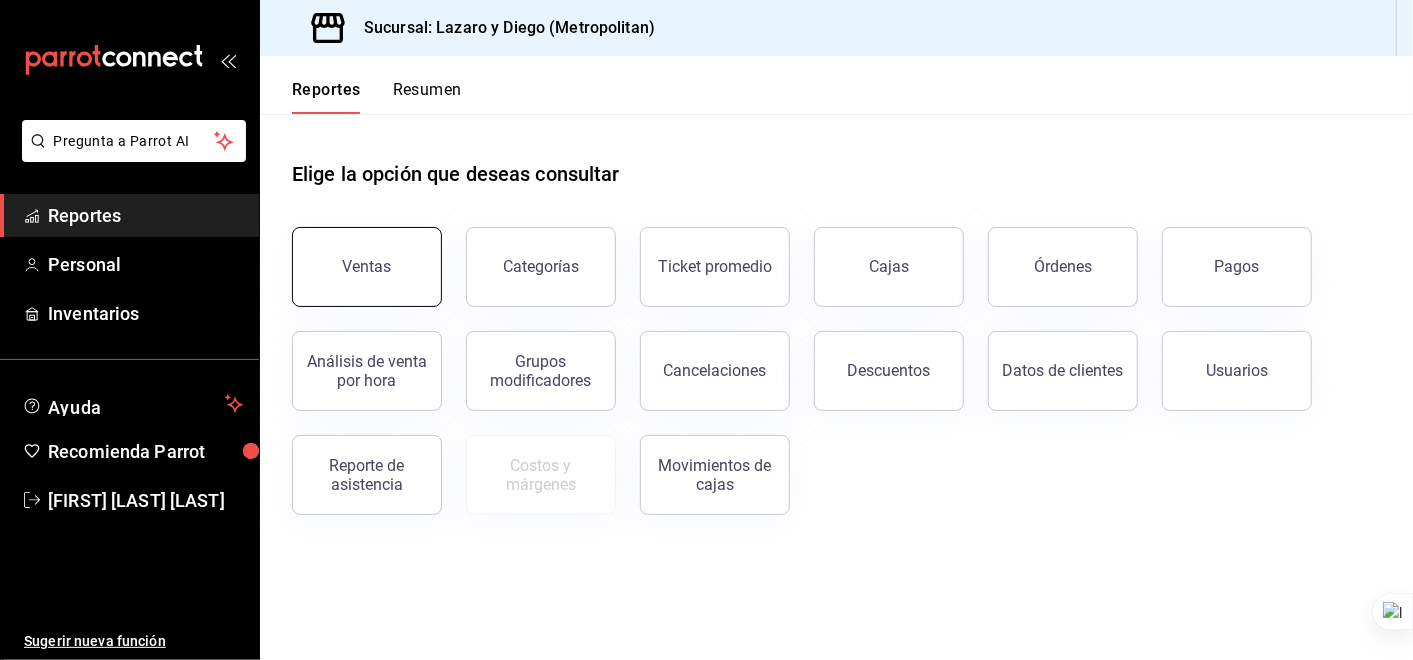 click on "Ventas" at bounding box center [367, 267] 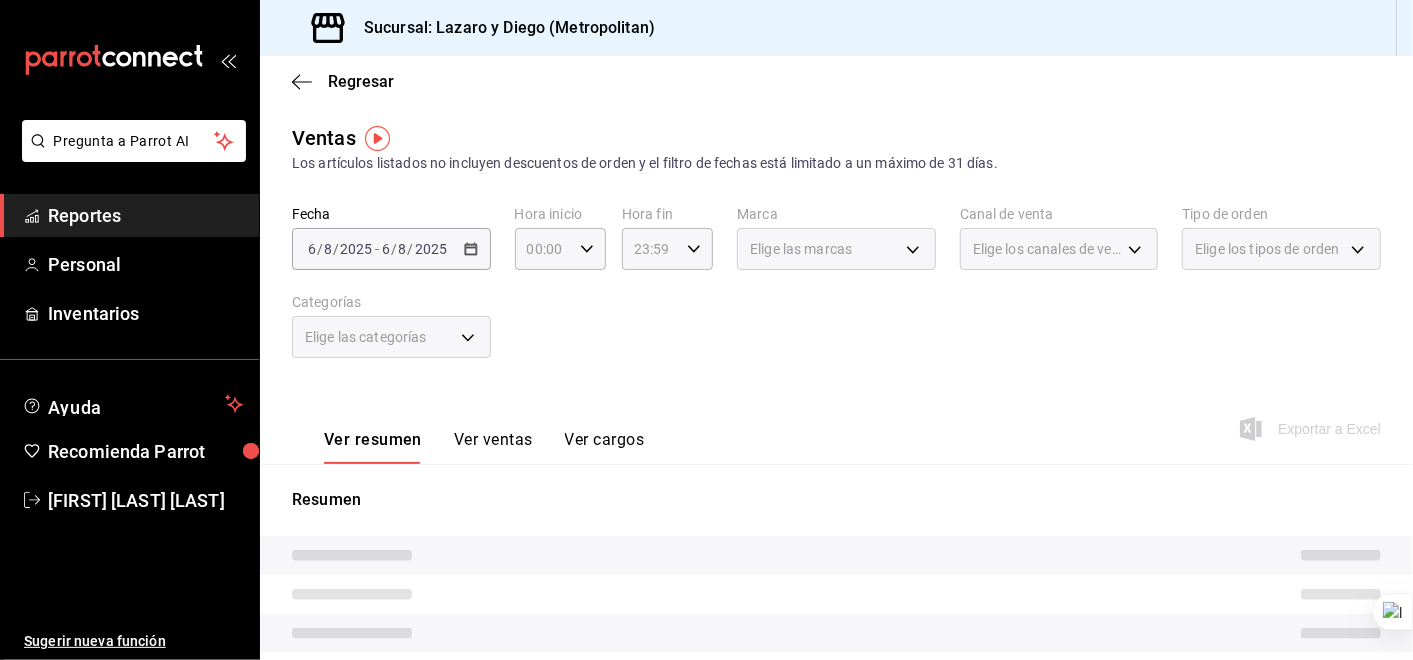 click on "2025-08-06 6 / 8 / 2025 - 2025-08-06 6 / 8 / 2025" at bounding box center [391, 249] 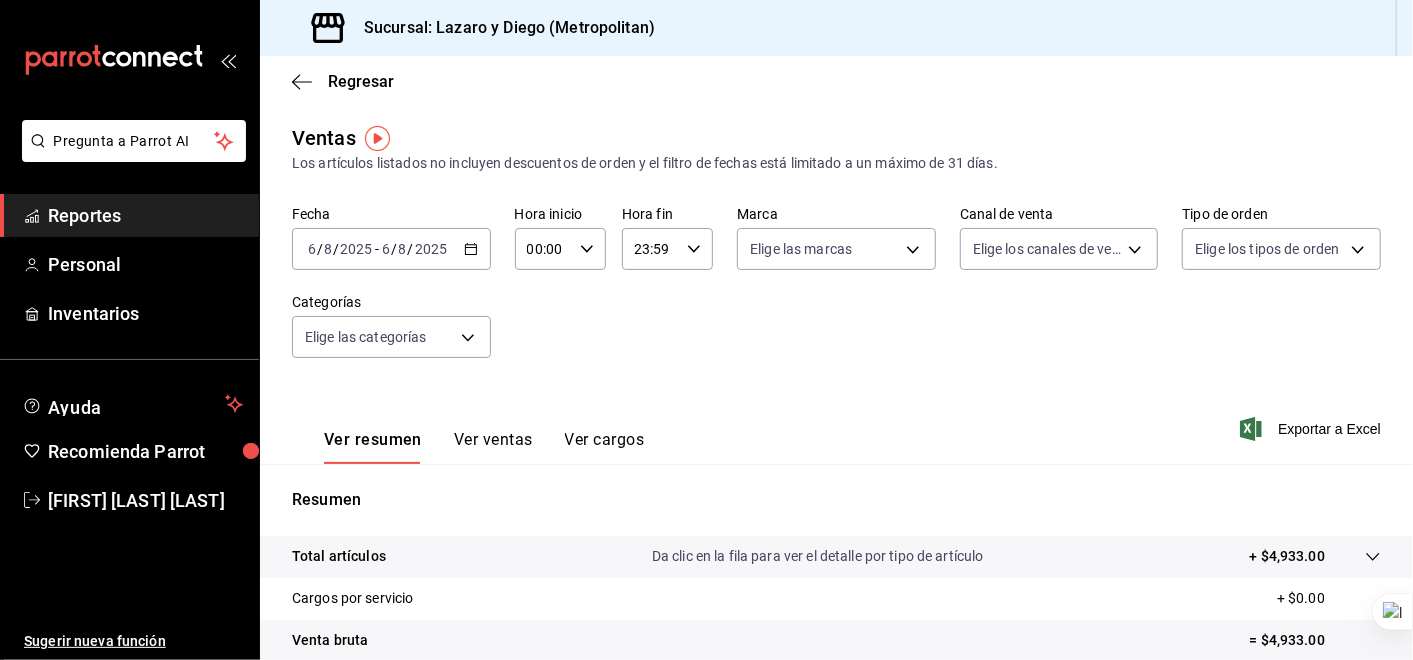 click on "2025-08-06 6 / 8 / 2025 - 2025-08-06 6 / 8 / 2025" at bounding box center (391, 249) 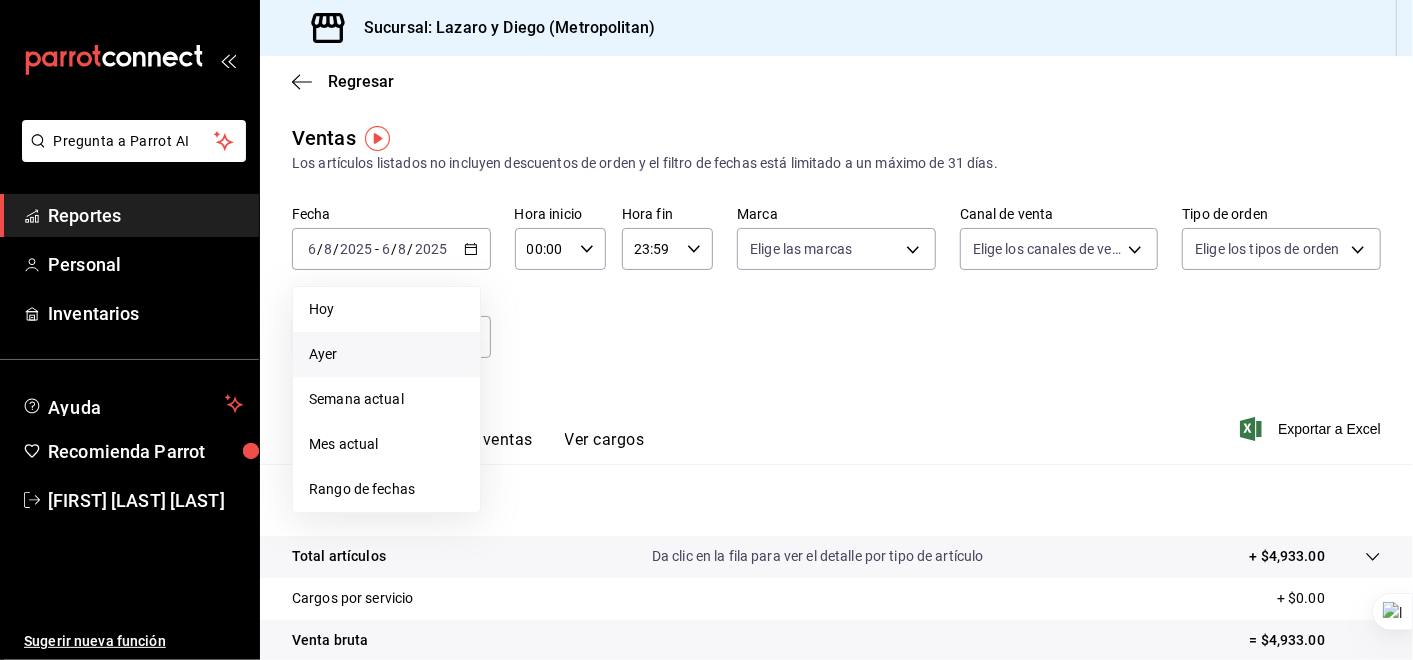 click on "Ayer" at bounding box center (386, 354) 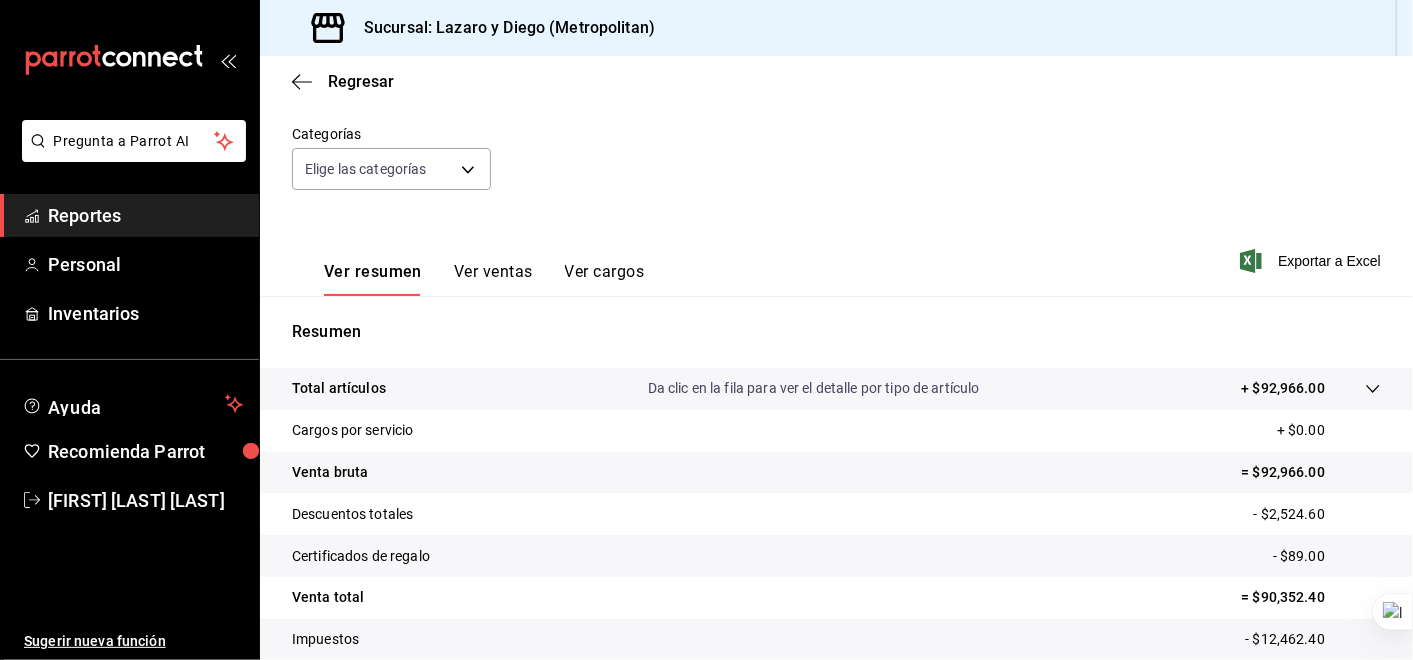 scroll, scrollTop: 195, scrollLeft: 0, axis: vertical 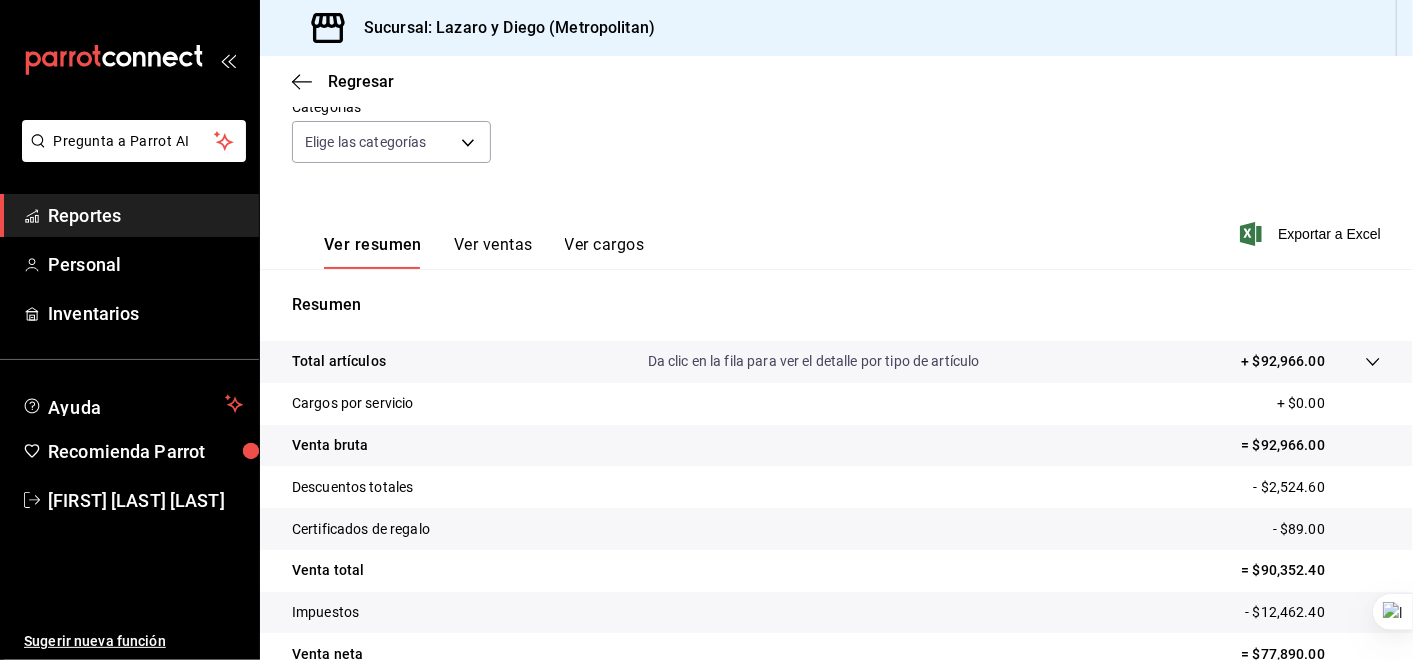 click 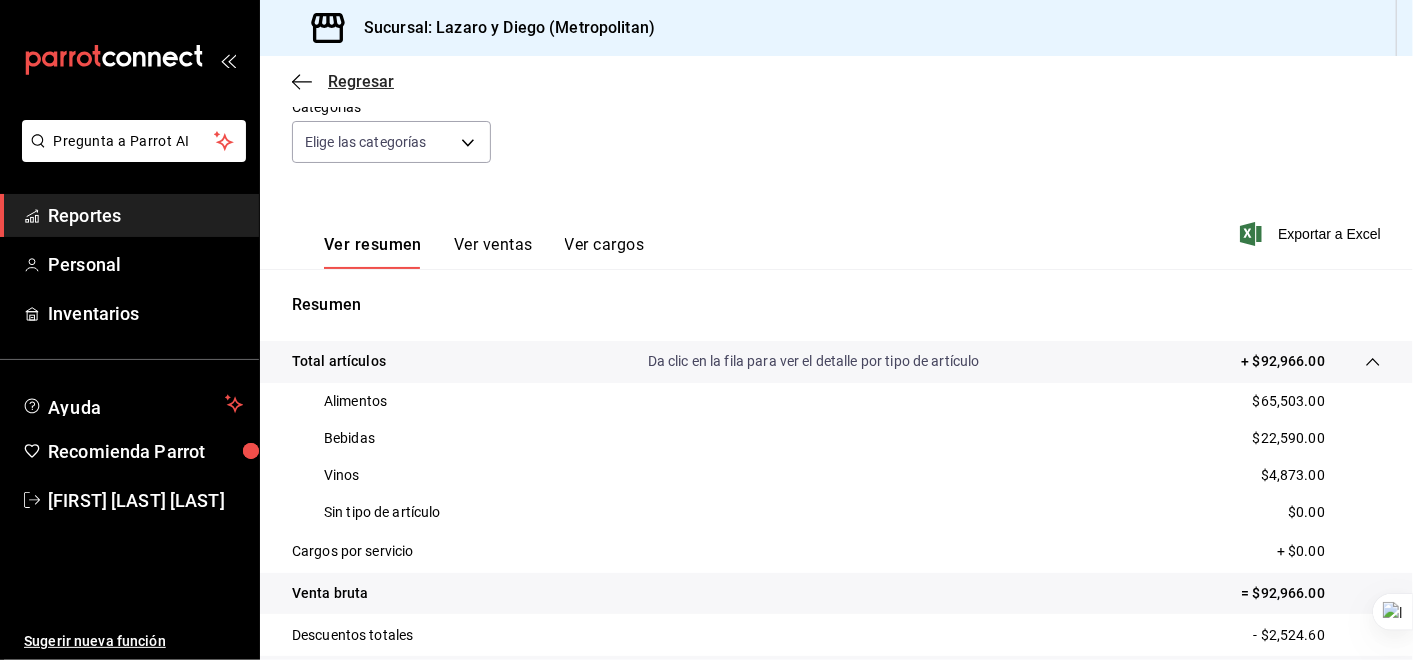 click 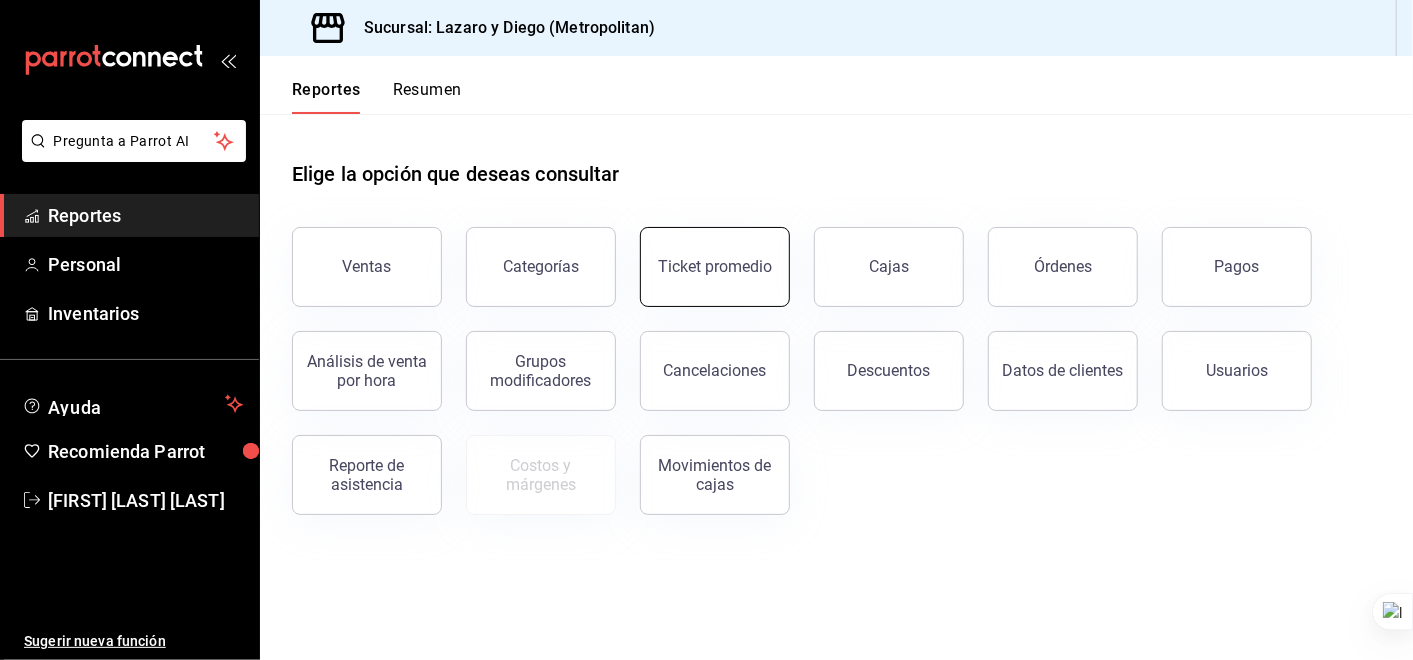 click on "Ticket promedio" at bounding box center [715, 267] 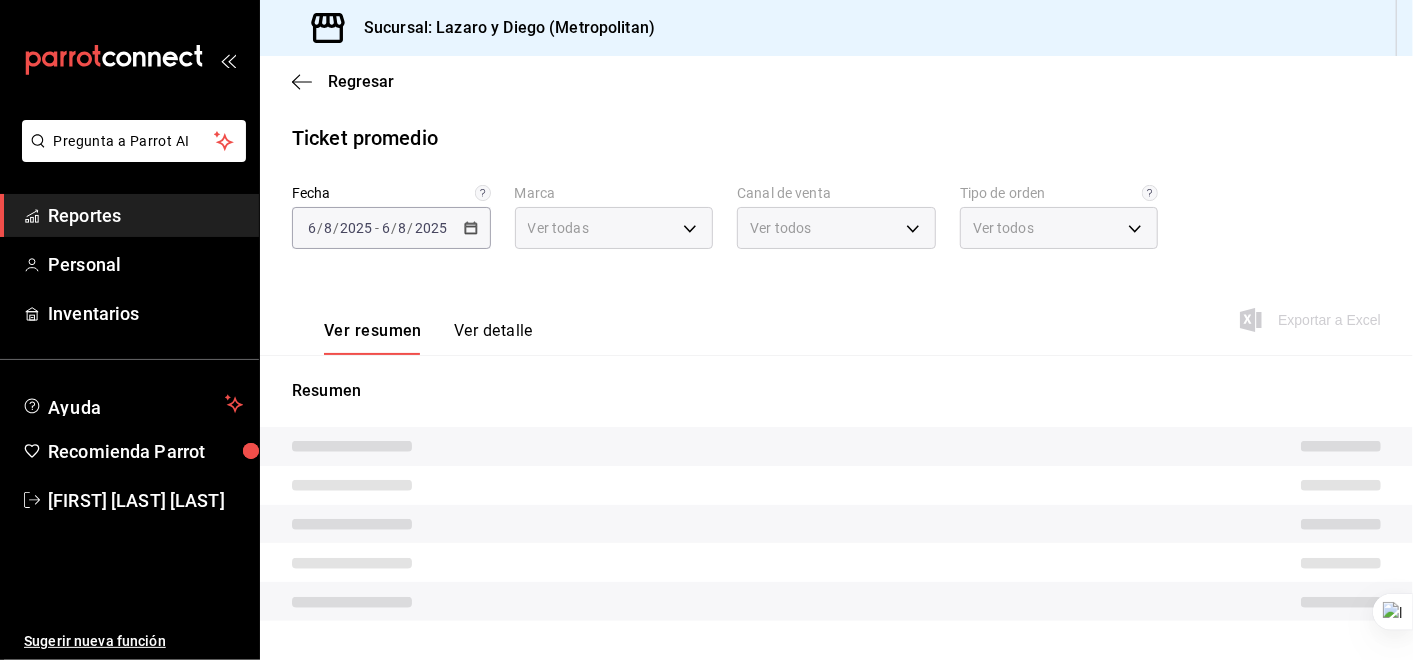 type on "5c4b5436-b9cd-4a1a-b4e8-85329c7394cf" 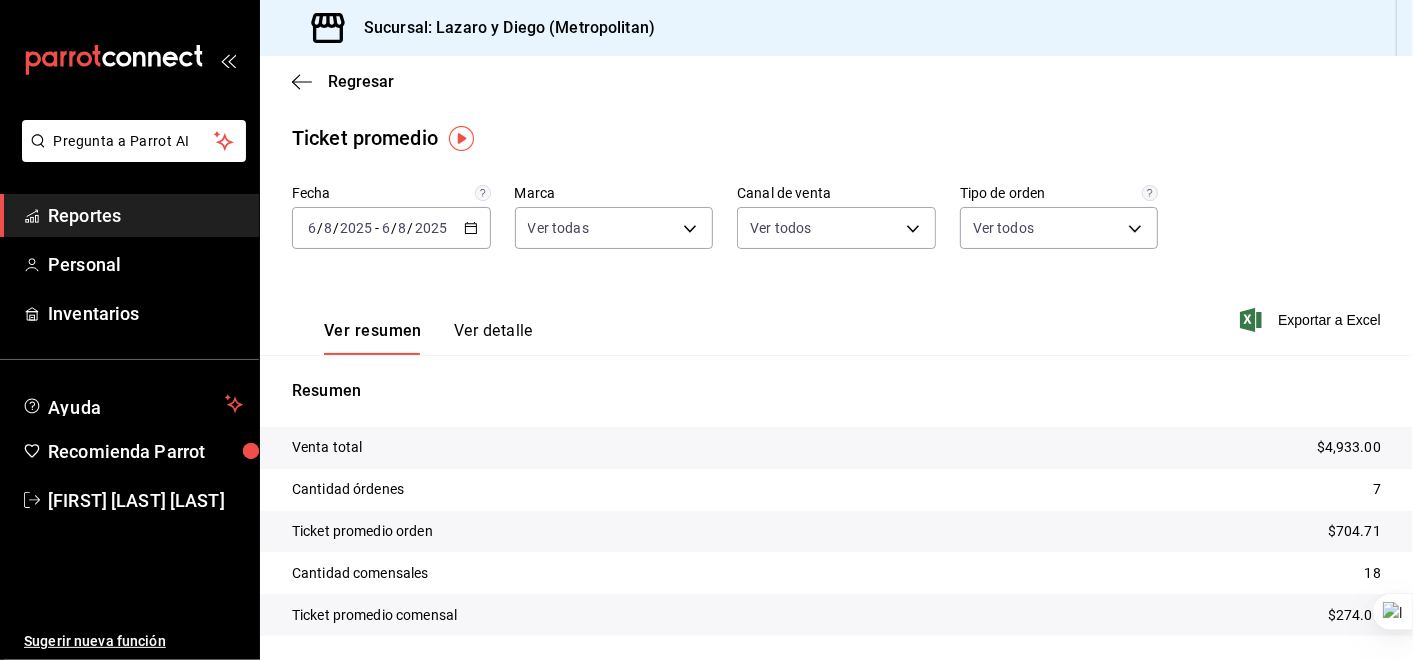 click on "2025-08-06 6 / 8 / 2025 - 2025-08-06 6 / 8 / 2025" at bounding box center (391, 228) 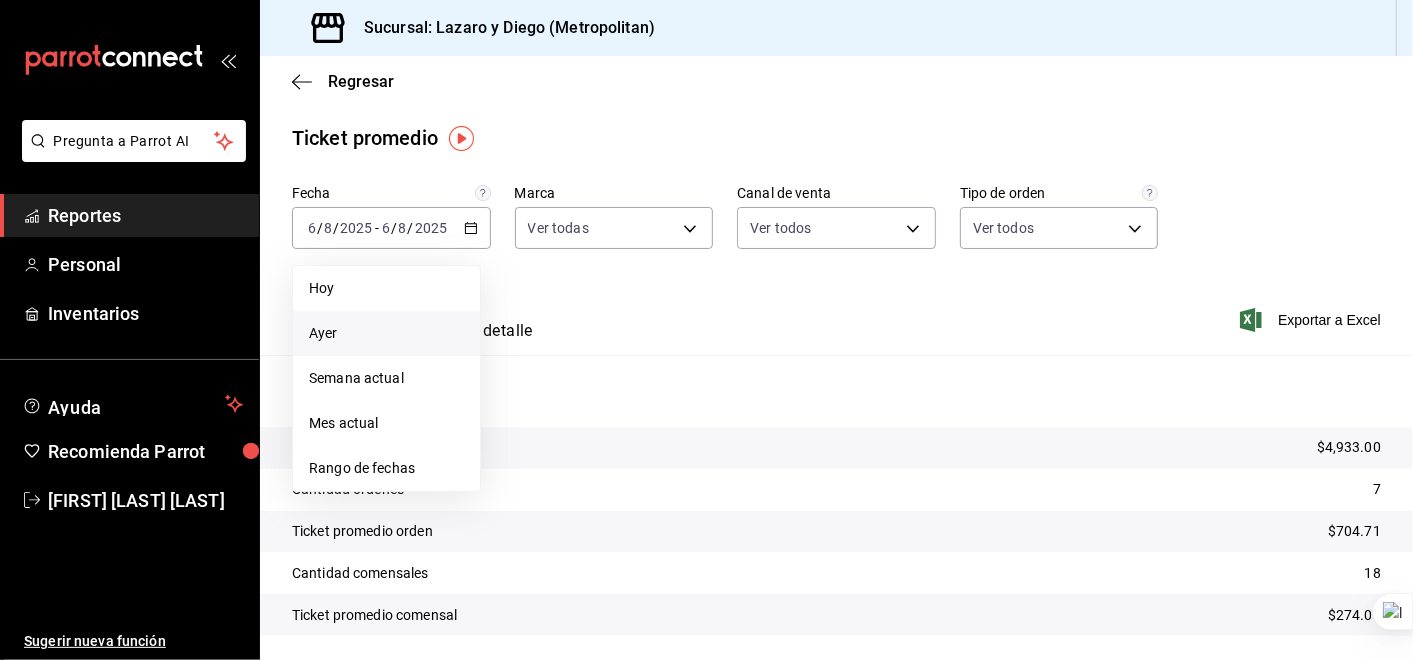 click on "Ayer" at bounding box center (386, 333) 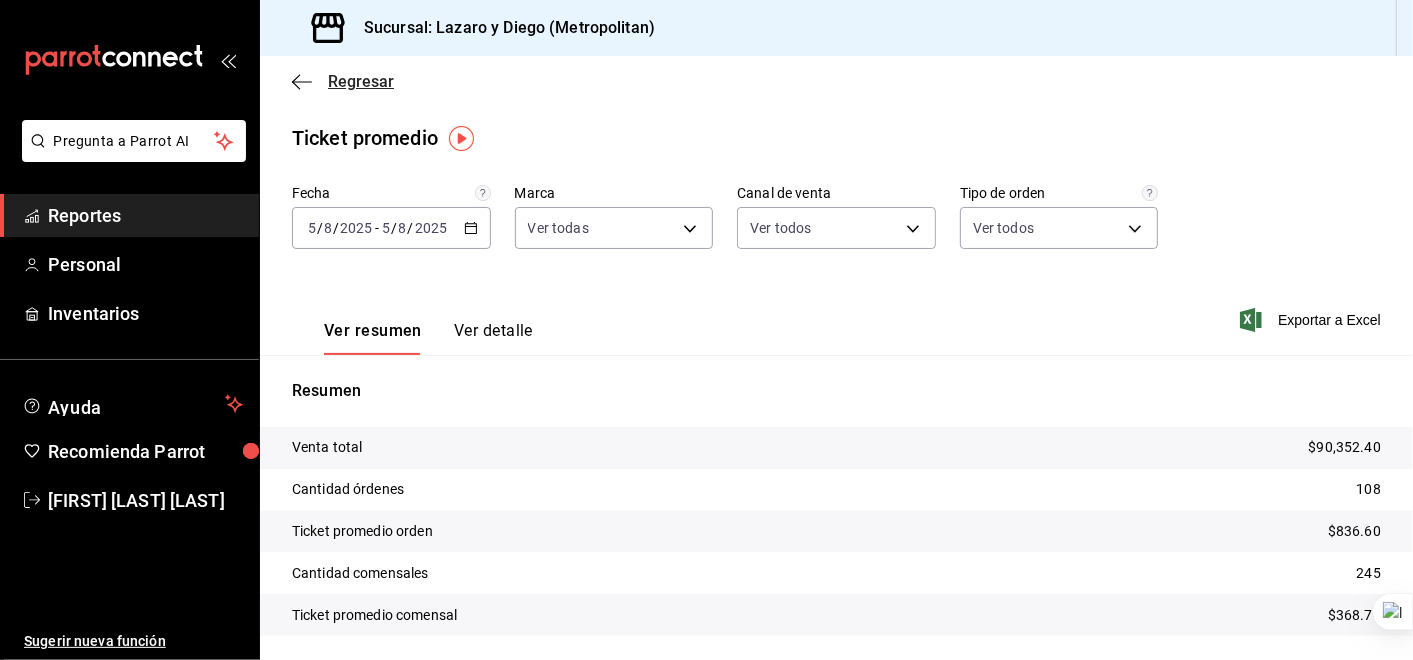 click 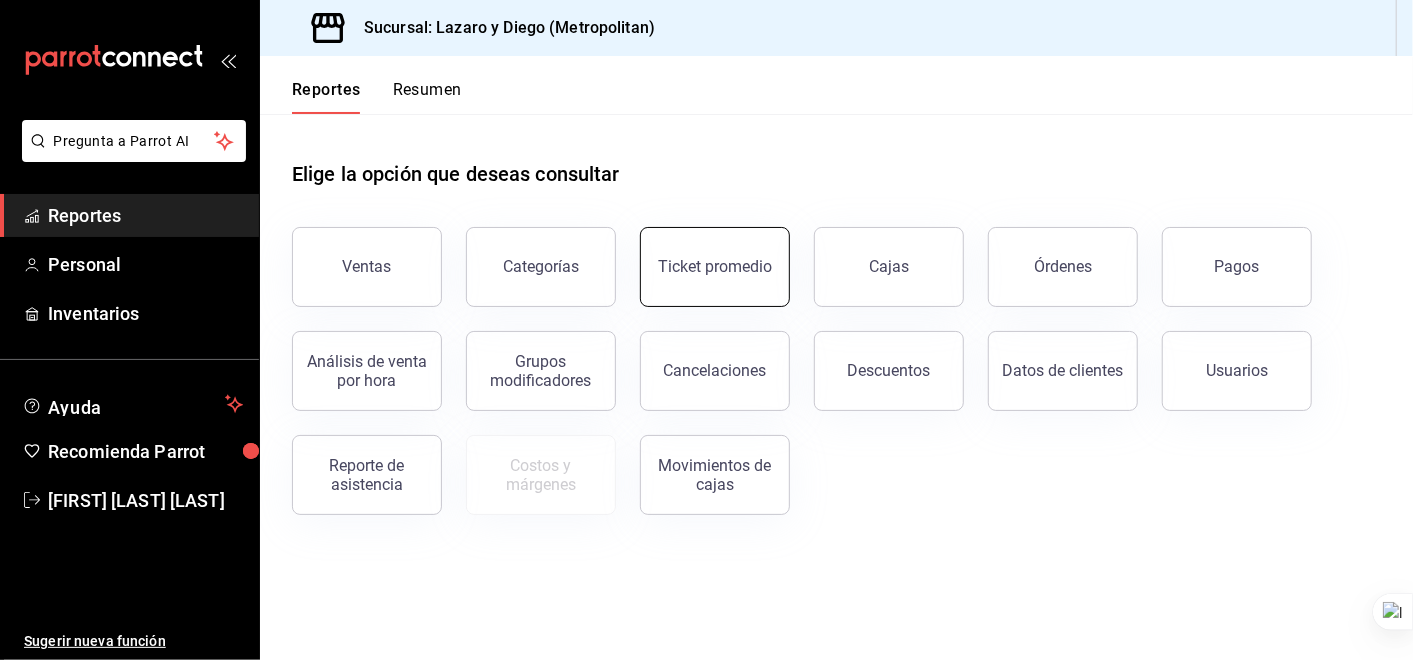 click on "Ticket promedio" at bounding box center (715, 267) 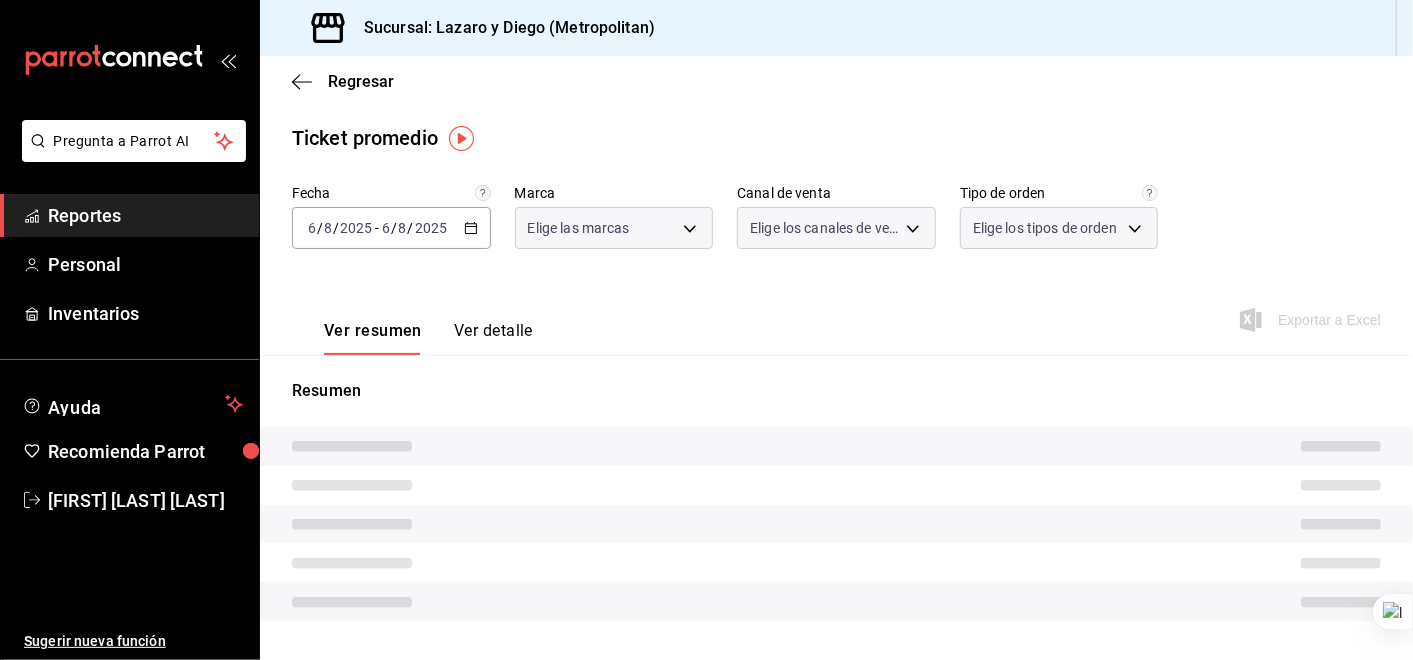 type on "5c4b5436-b9cd-4a1a-b4e8-85329c7394cf" 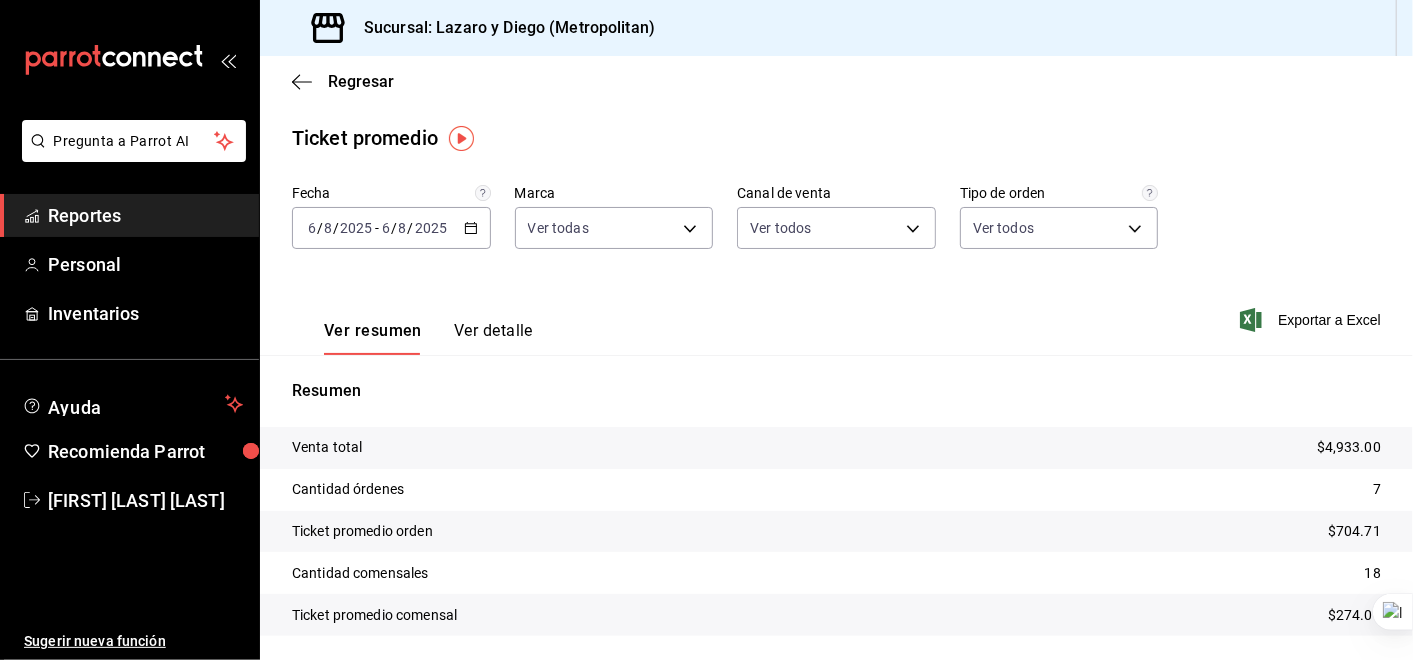 click 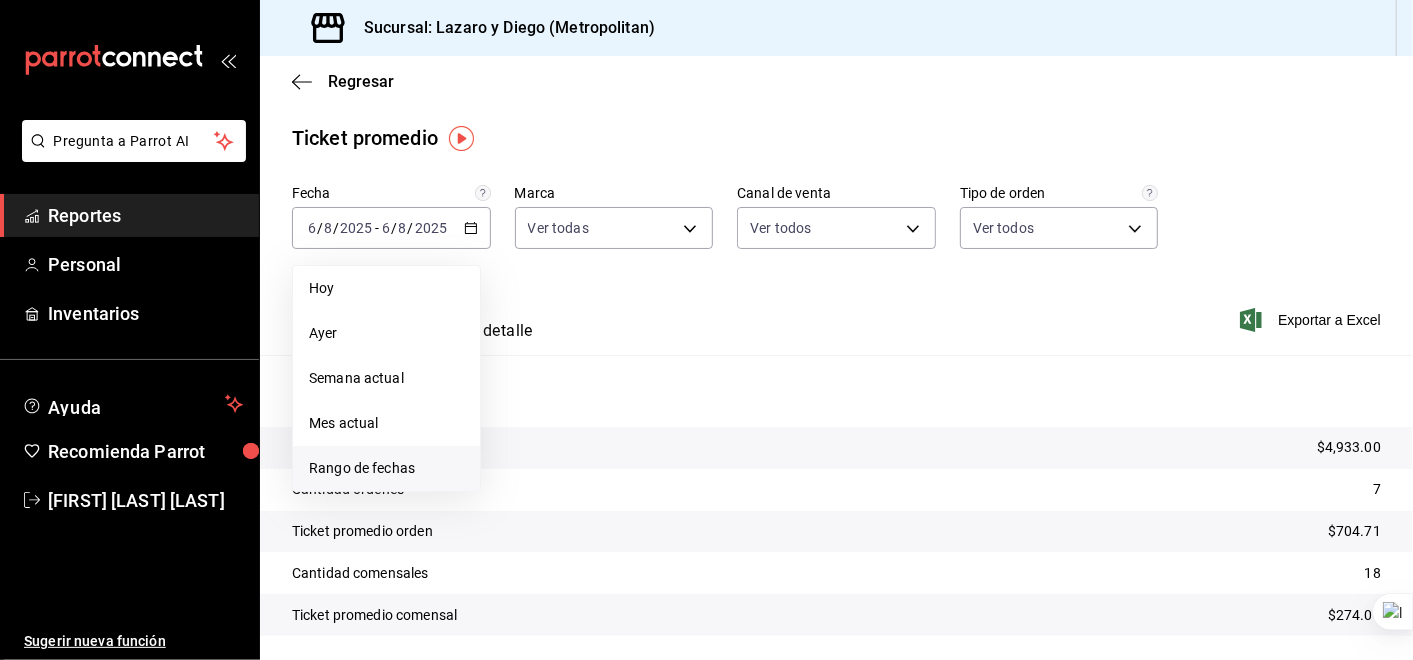 click on "Rango de fechas" at bounding box center (386, 468) 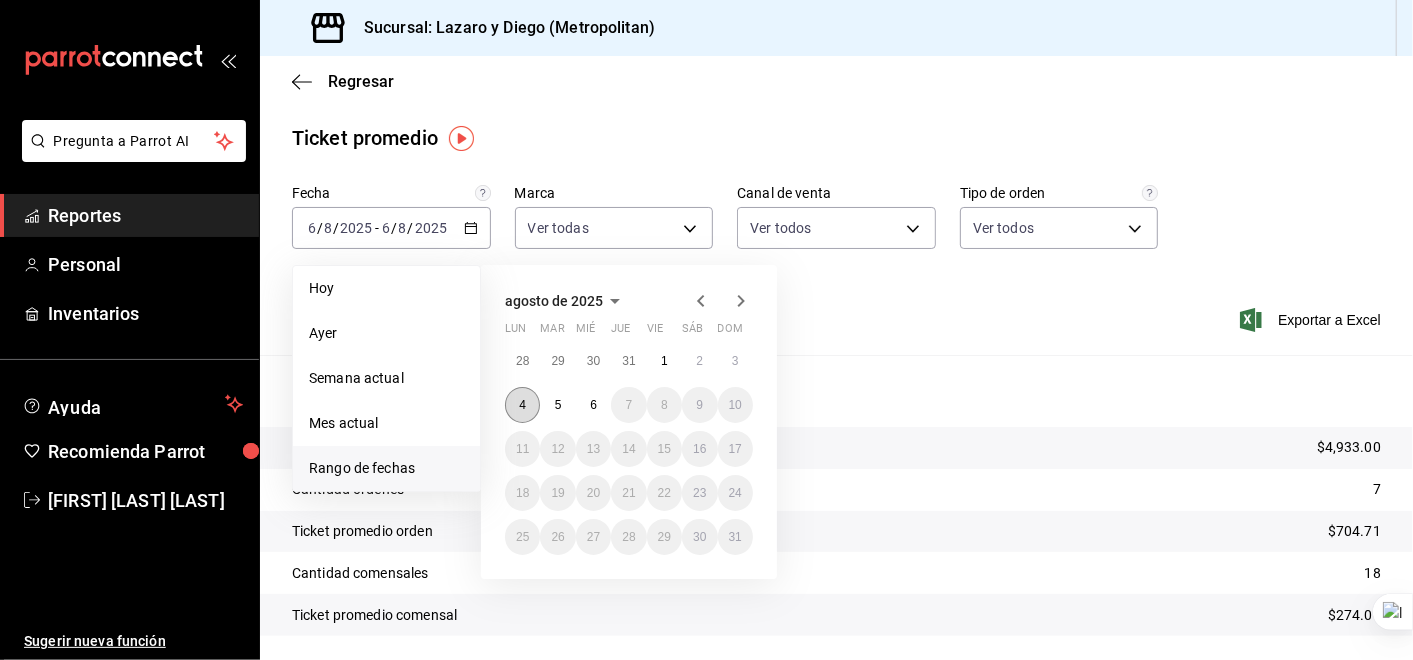 click on "4" at bounding box center (522, 405) 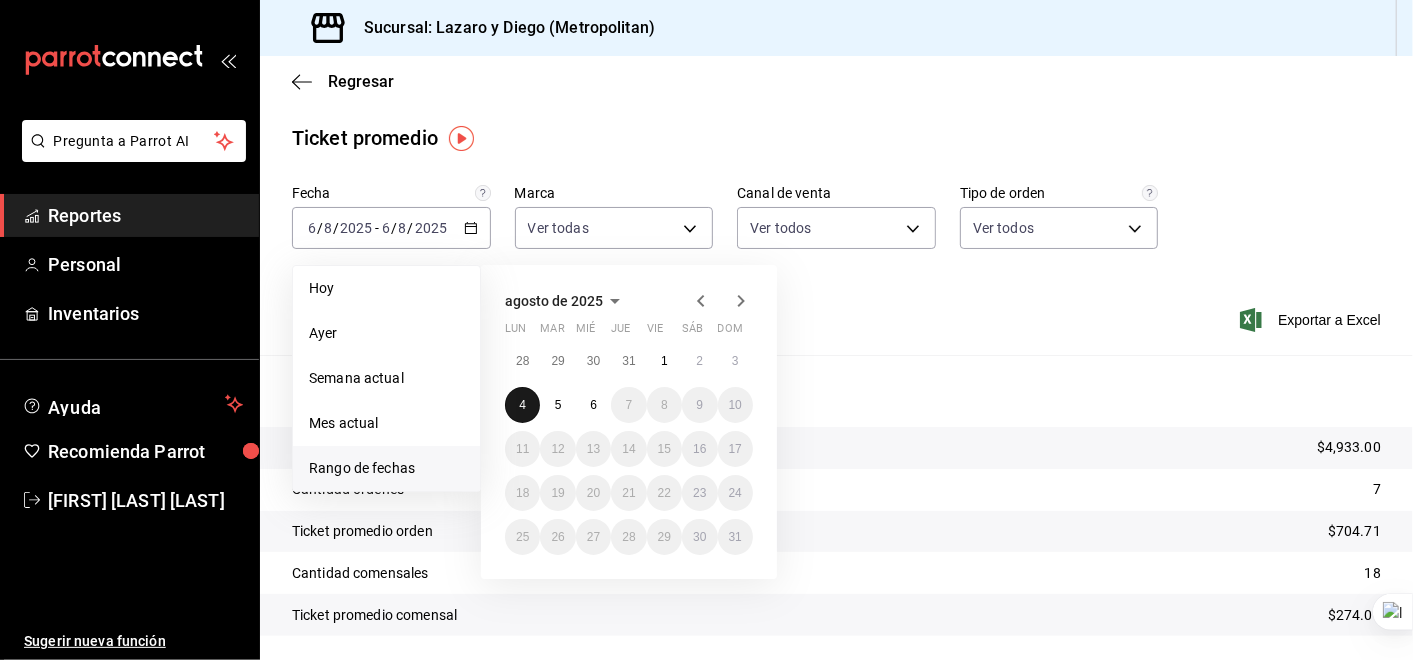 click on "4" at bounding box center [522, 405] 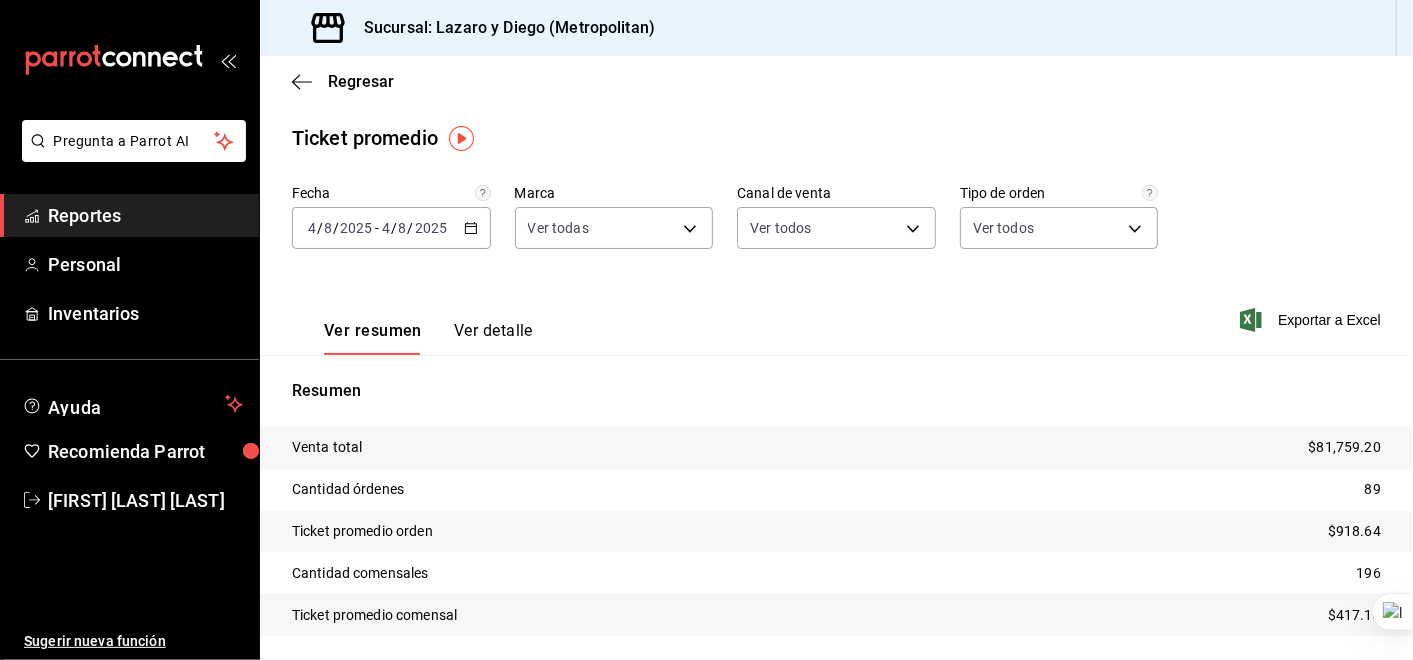 click on "Regresar" at bounding box center [836, 81] 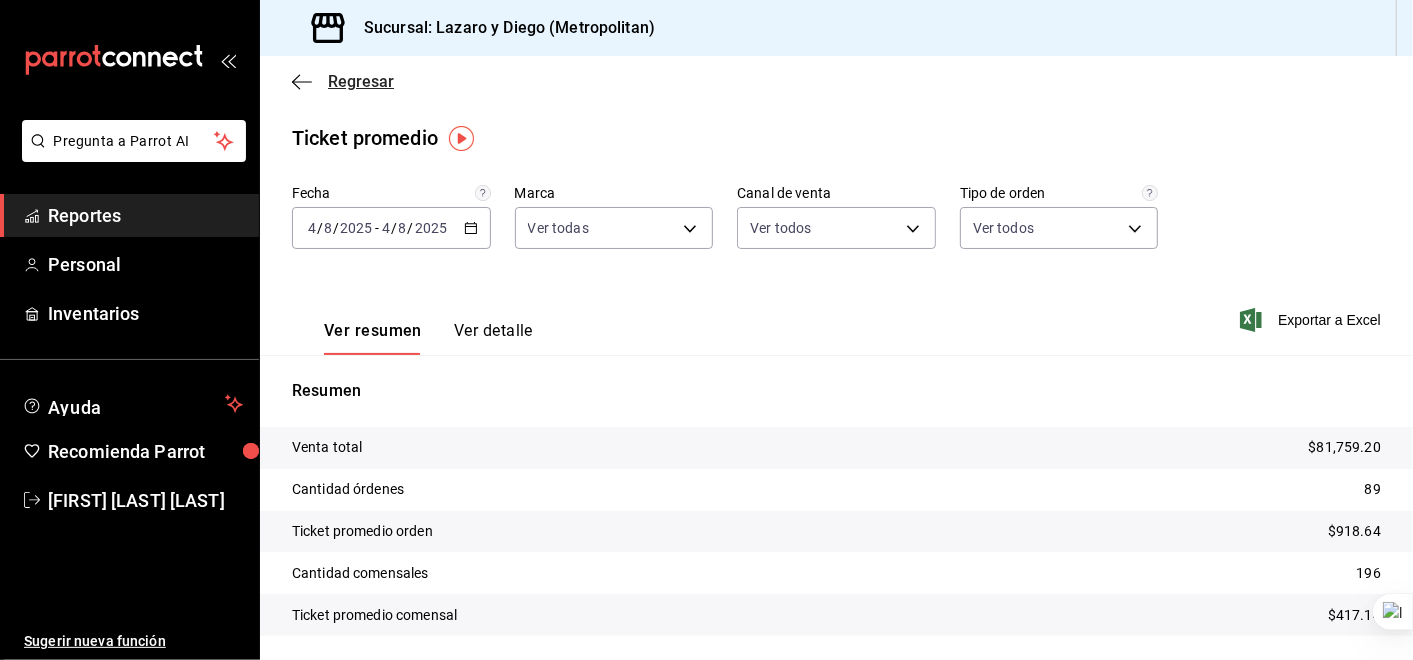 click 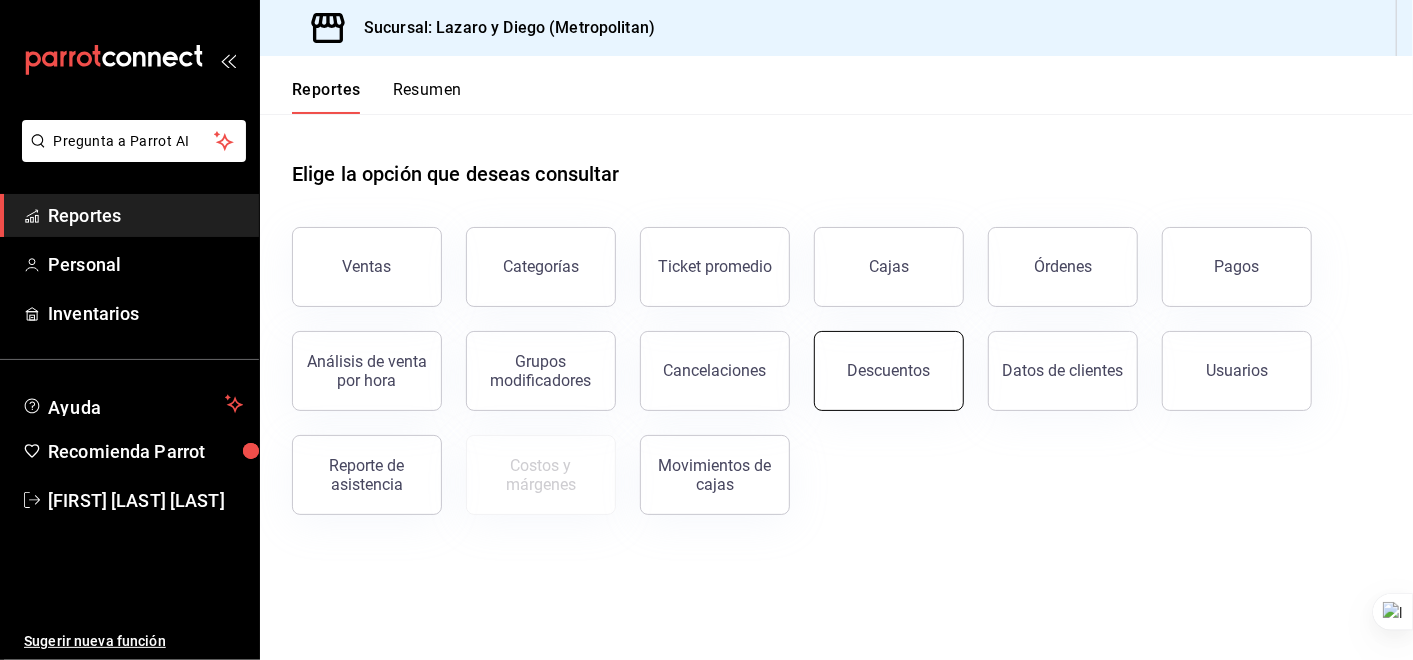 click on "Descuentos" at bounding box center [889, 371] 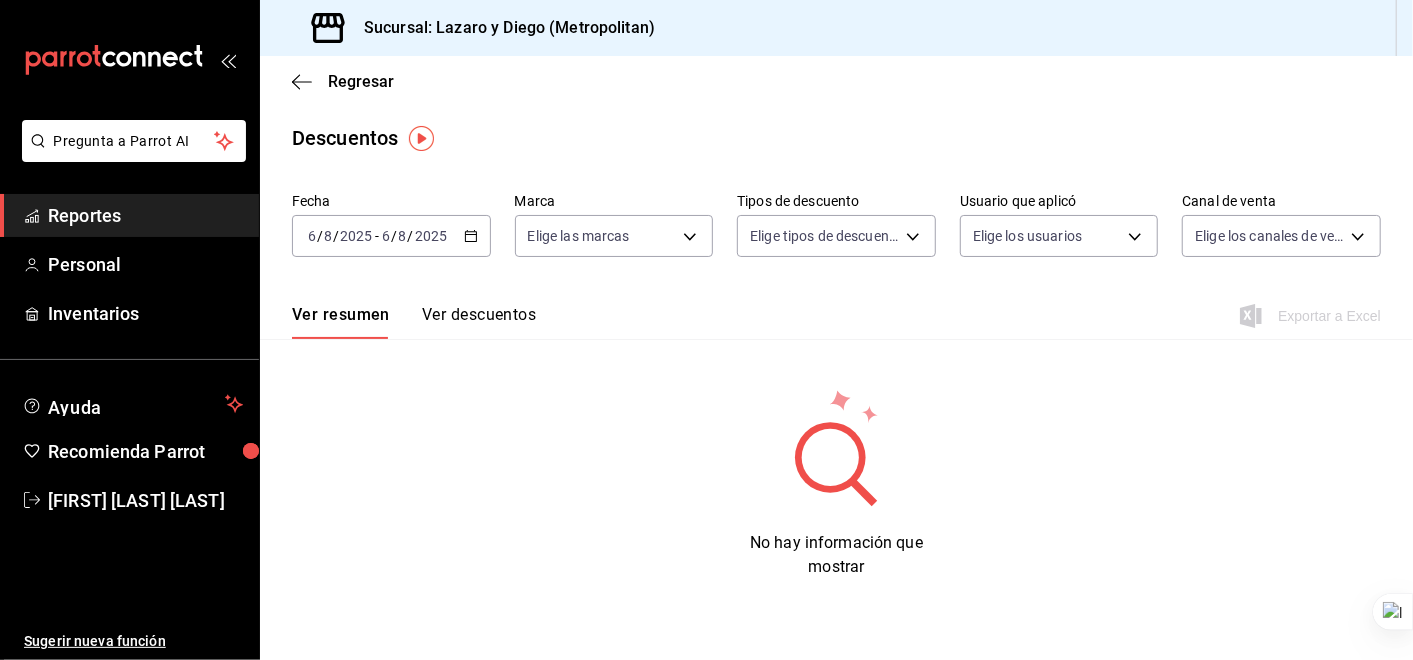click 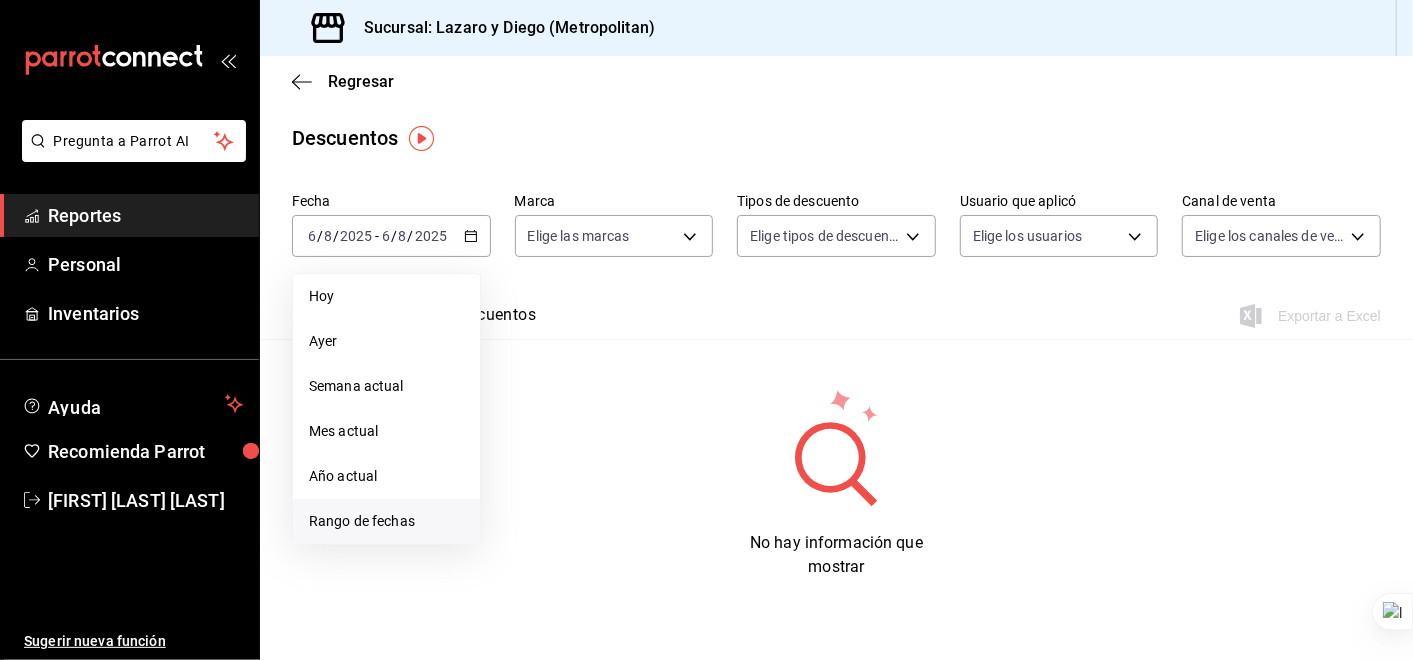 click on "Rango de fechas" at bounding box center (386, 521) 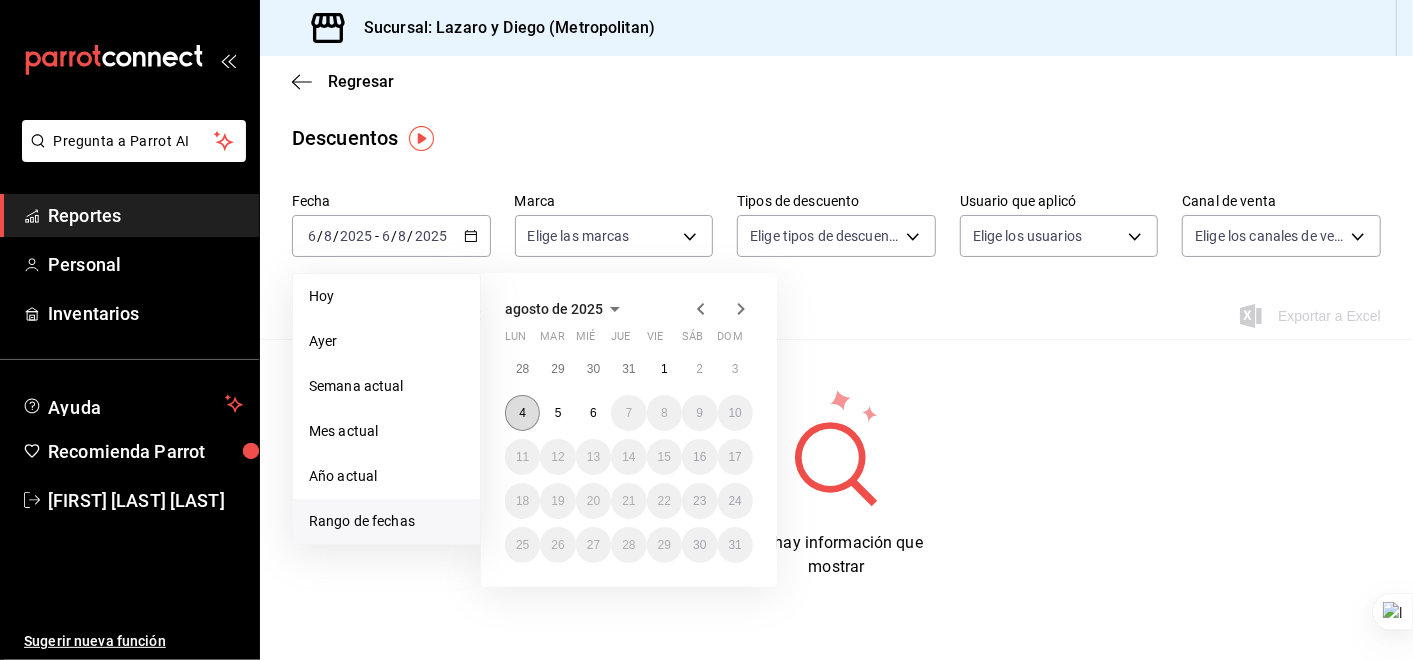 click on "4" at bounding box center [522, 413] 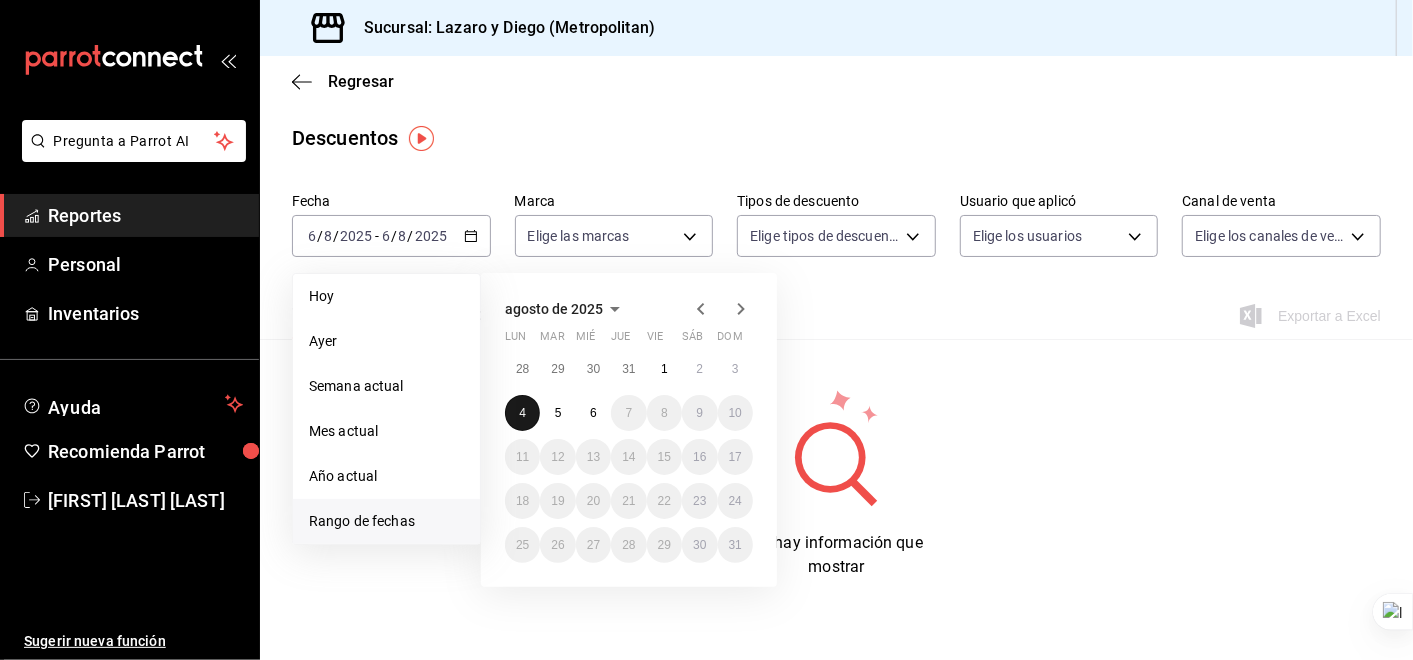 click on "4" at bounding box center (522, 413) 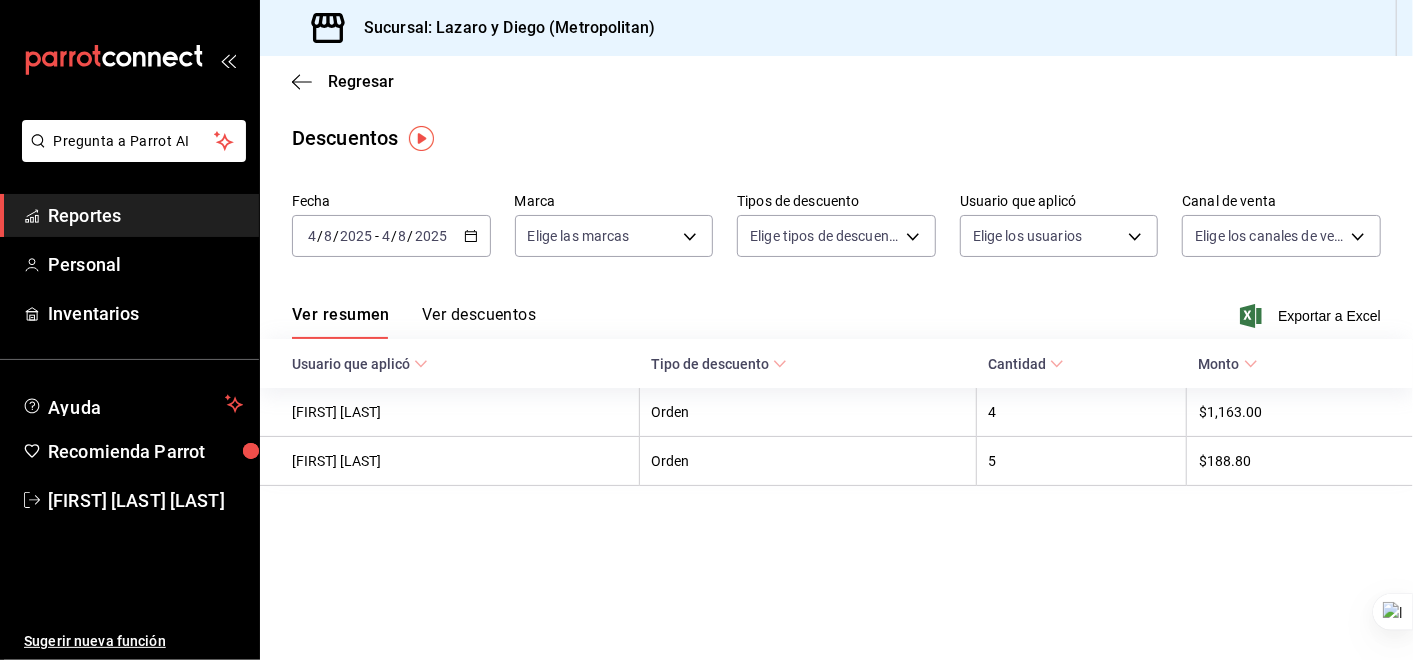 click 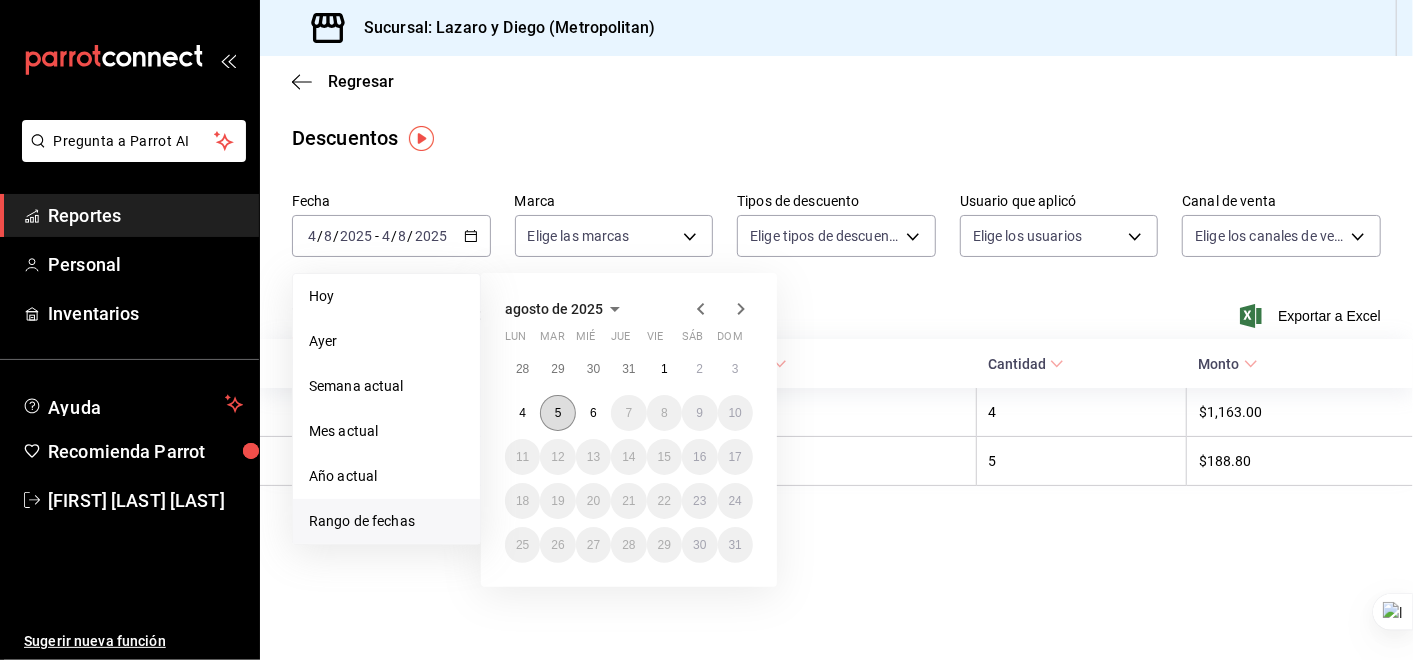 click on "5" at bounding box center (558, 413) 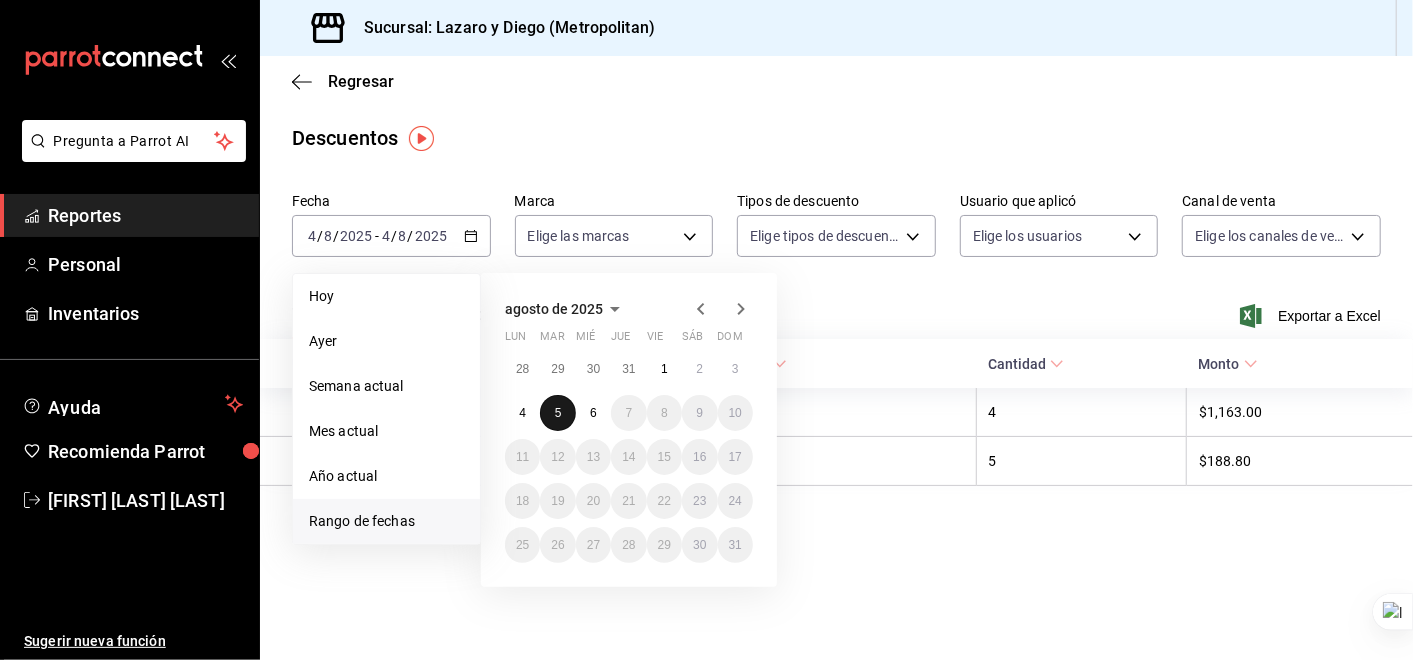 click on "5" at bounding box center [558, 413] 